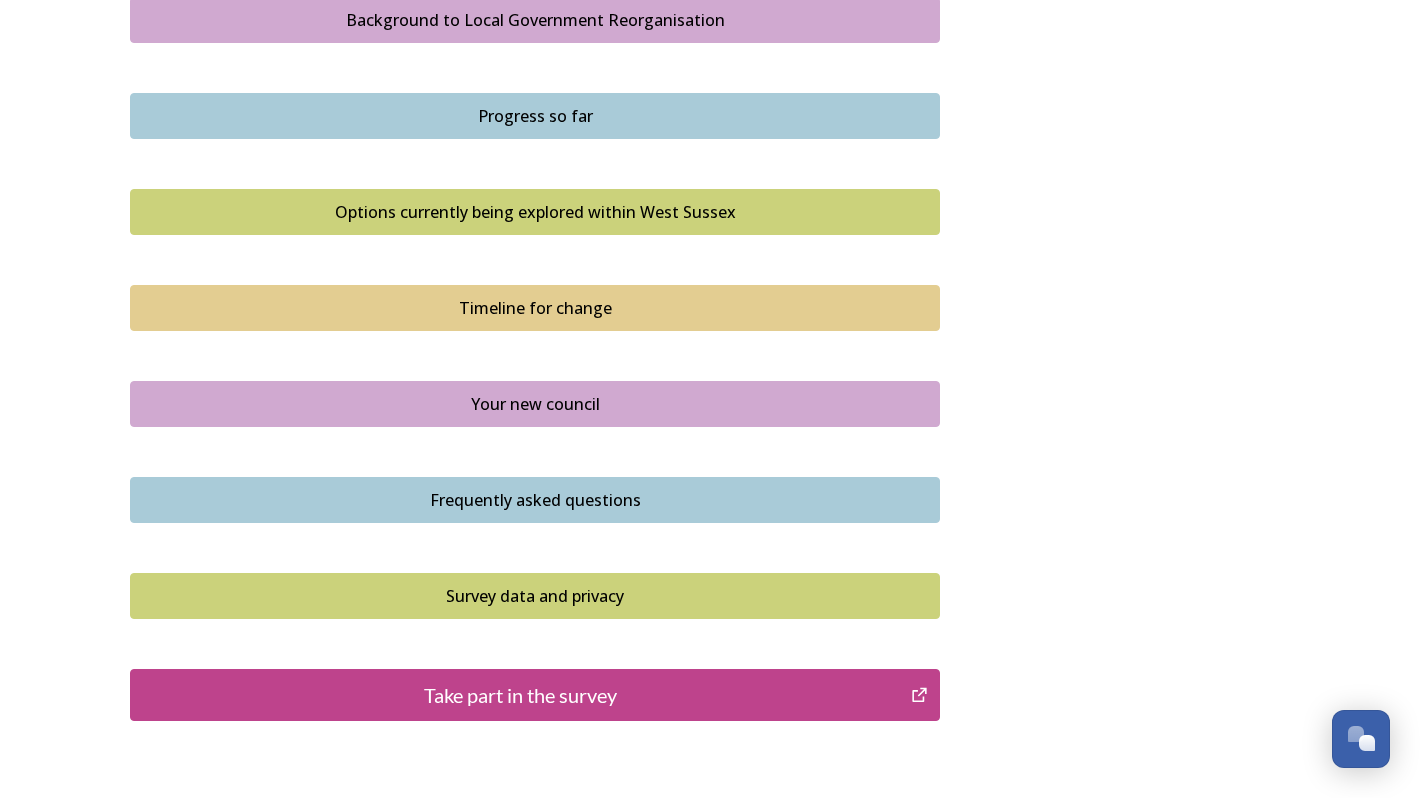 scroll, scrollTop: 1227, scrollLeft: 0, axis: vertical 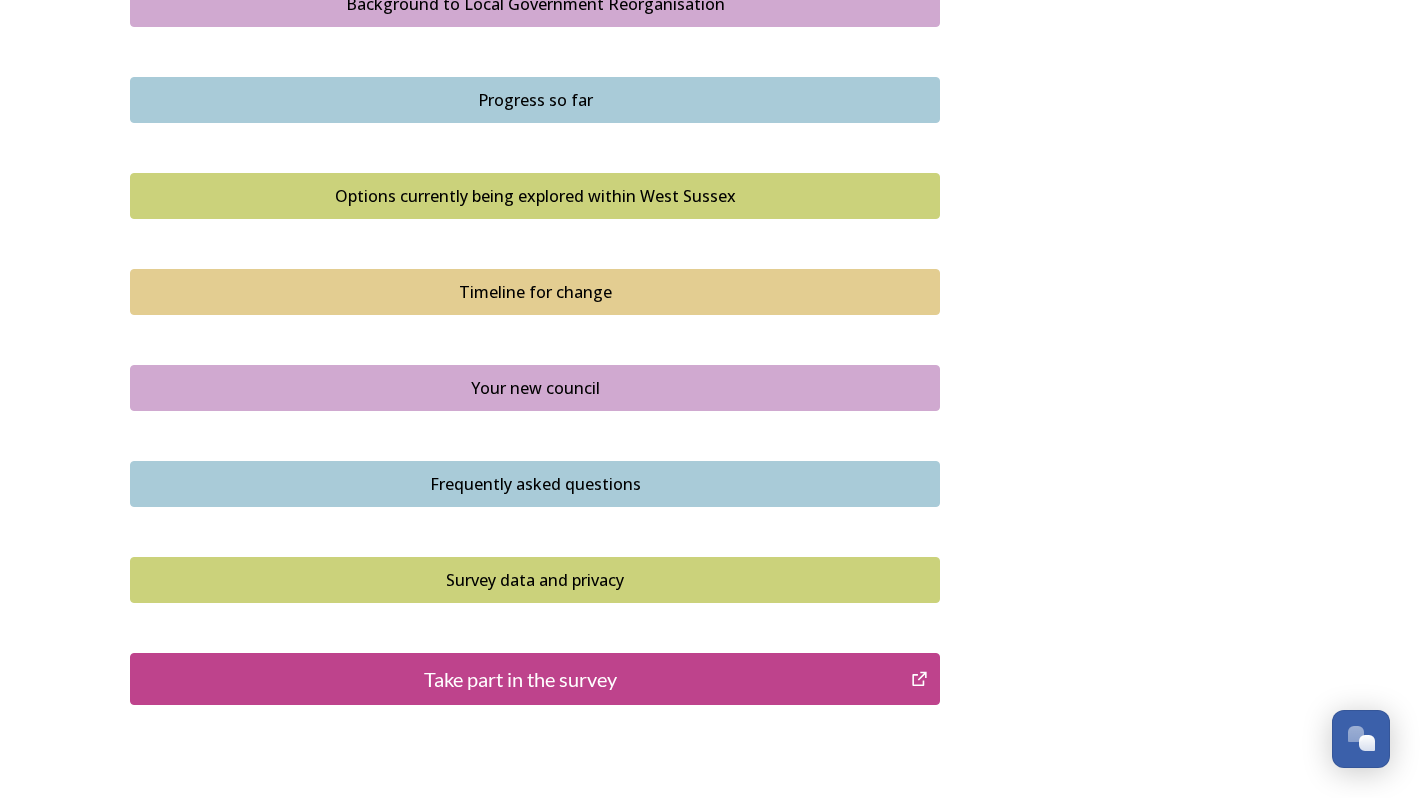 click on "Take part in the survey" at bounding box center [520, 679] 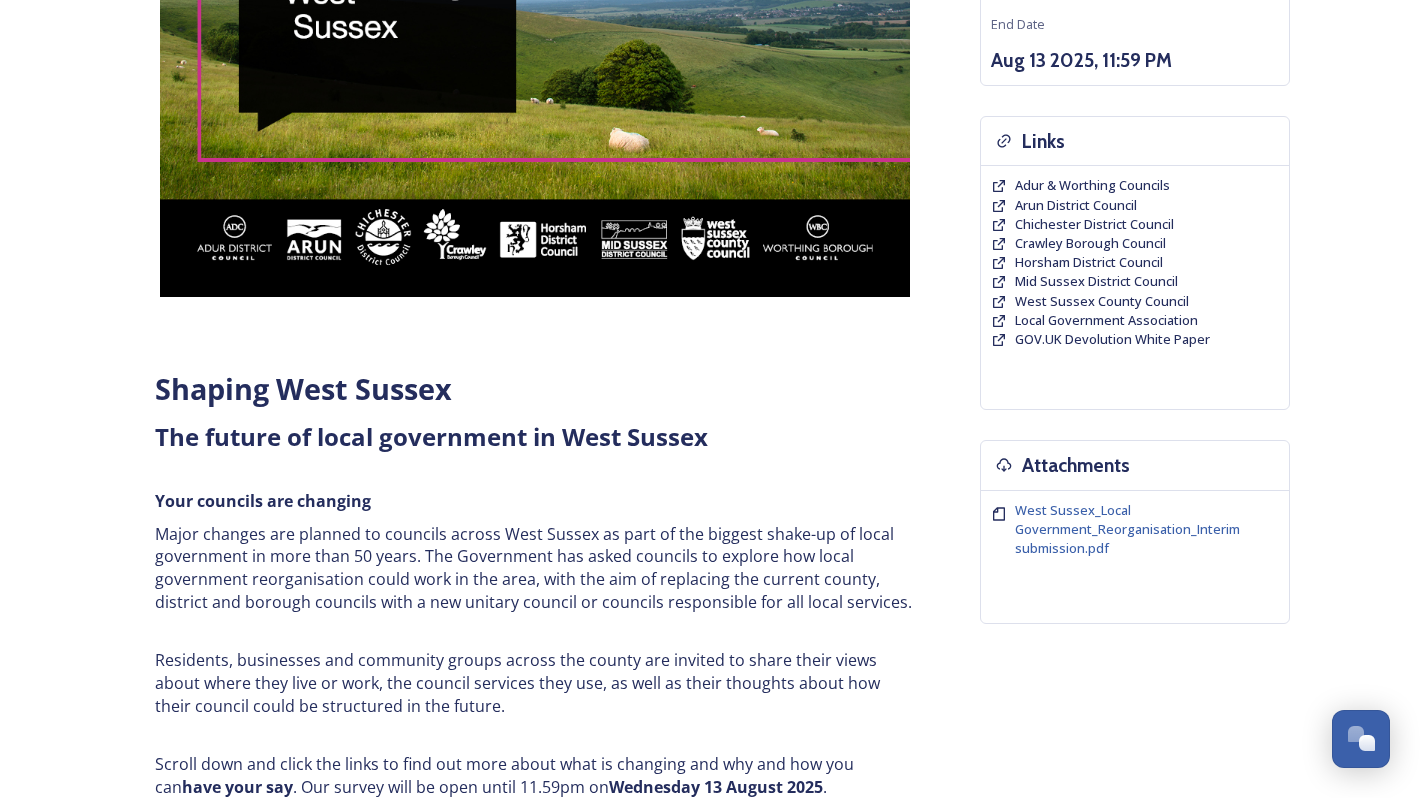 scroll, scrollTop: 0, scrollLeft: 0, axis: both 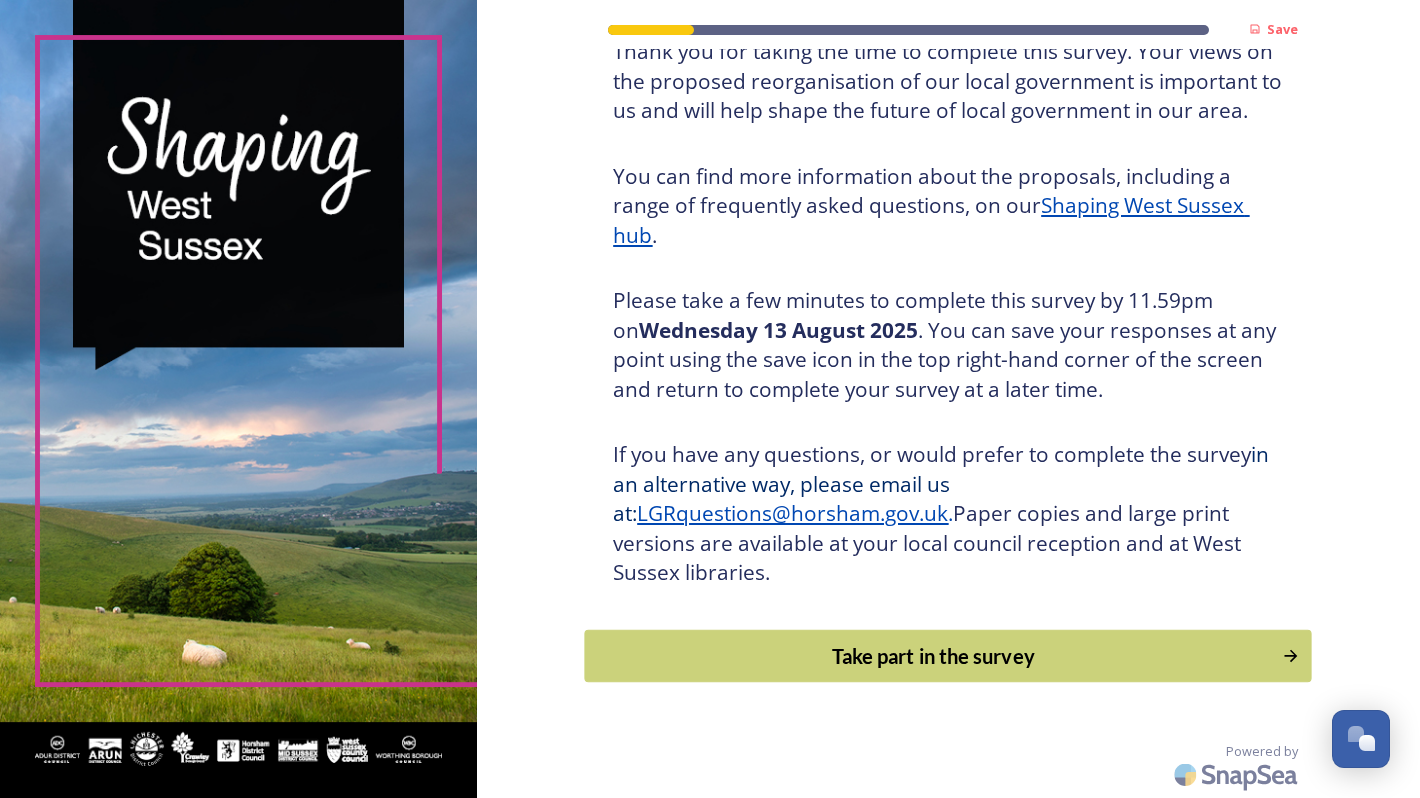 click on "Take part in the survey" at bounding box center [934, 656] 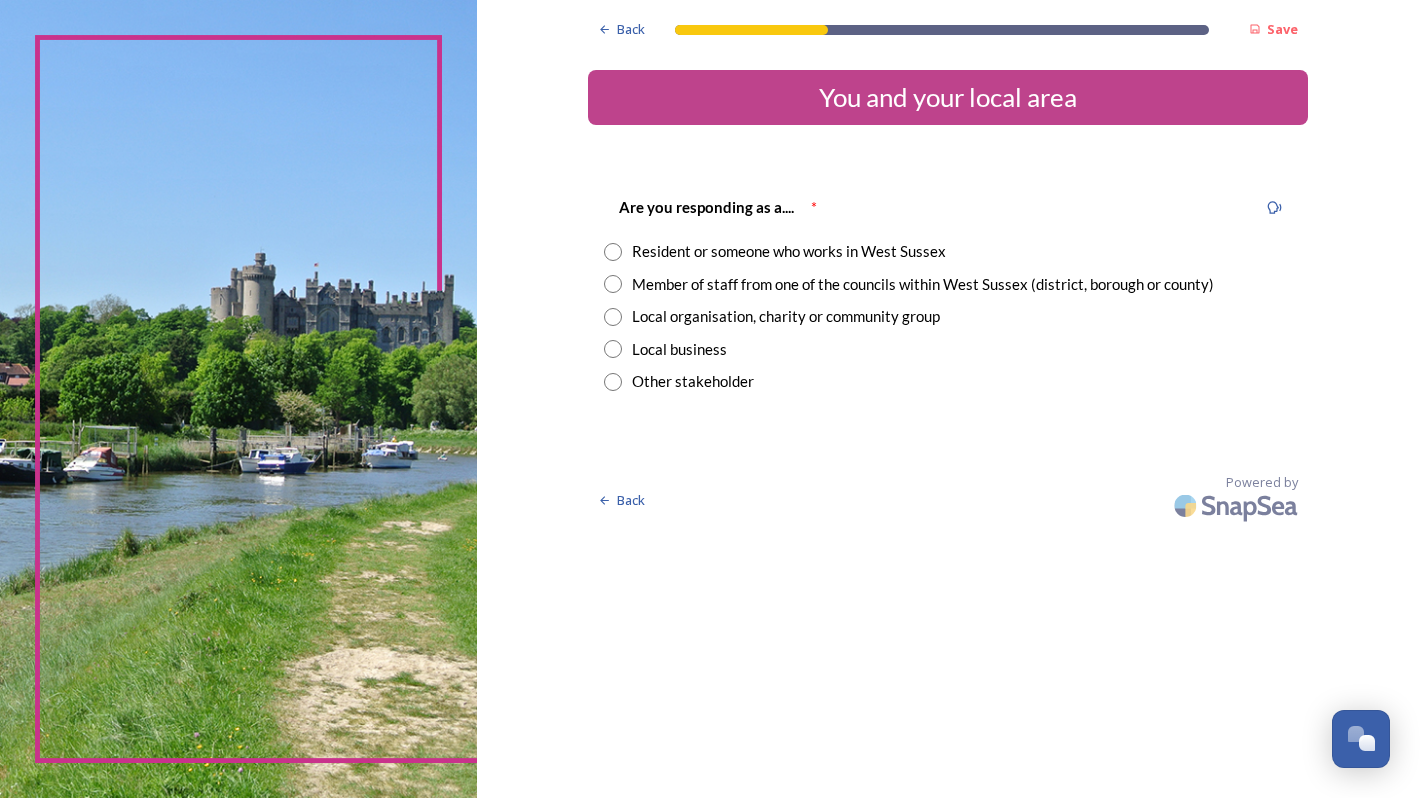 click at bounding box center (613, 317) 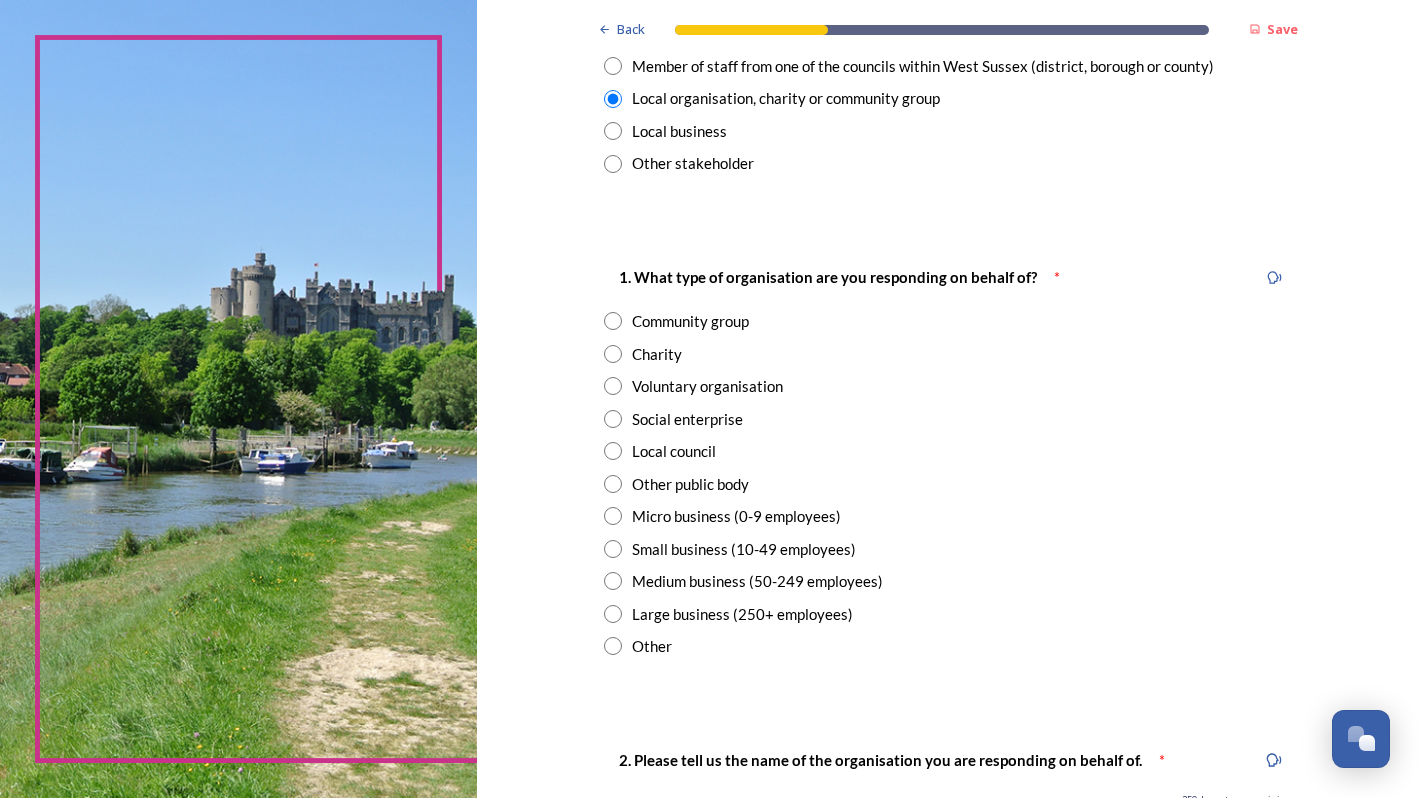 scroll, scrollTop: 231, scrollLeft: 0, axis: vertical 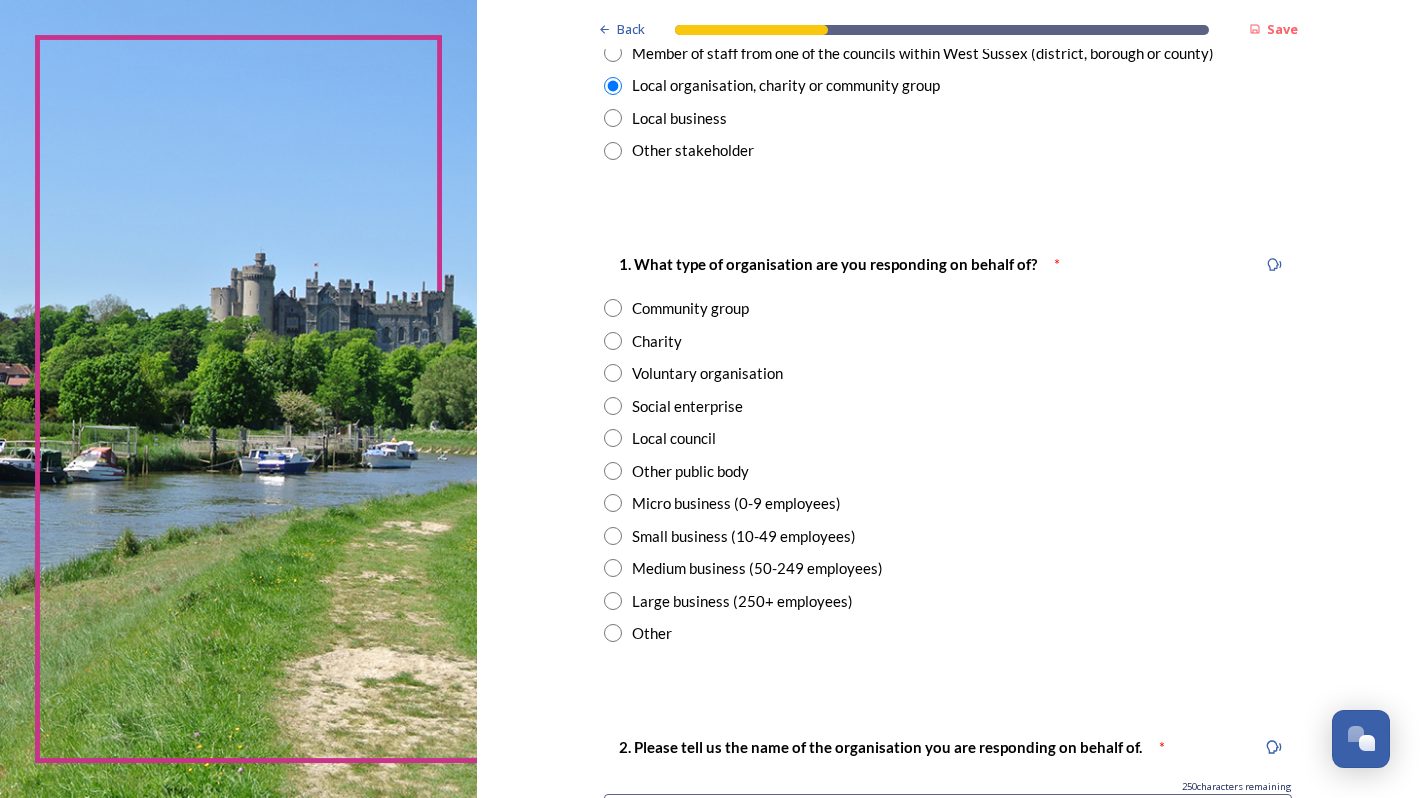 click at bounding box center (613, 438) 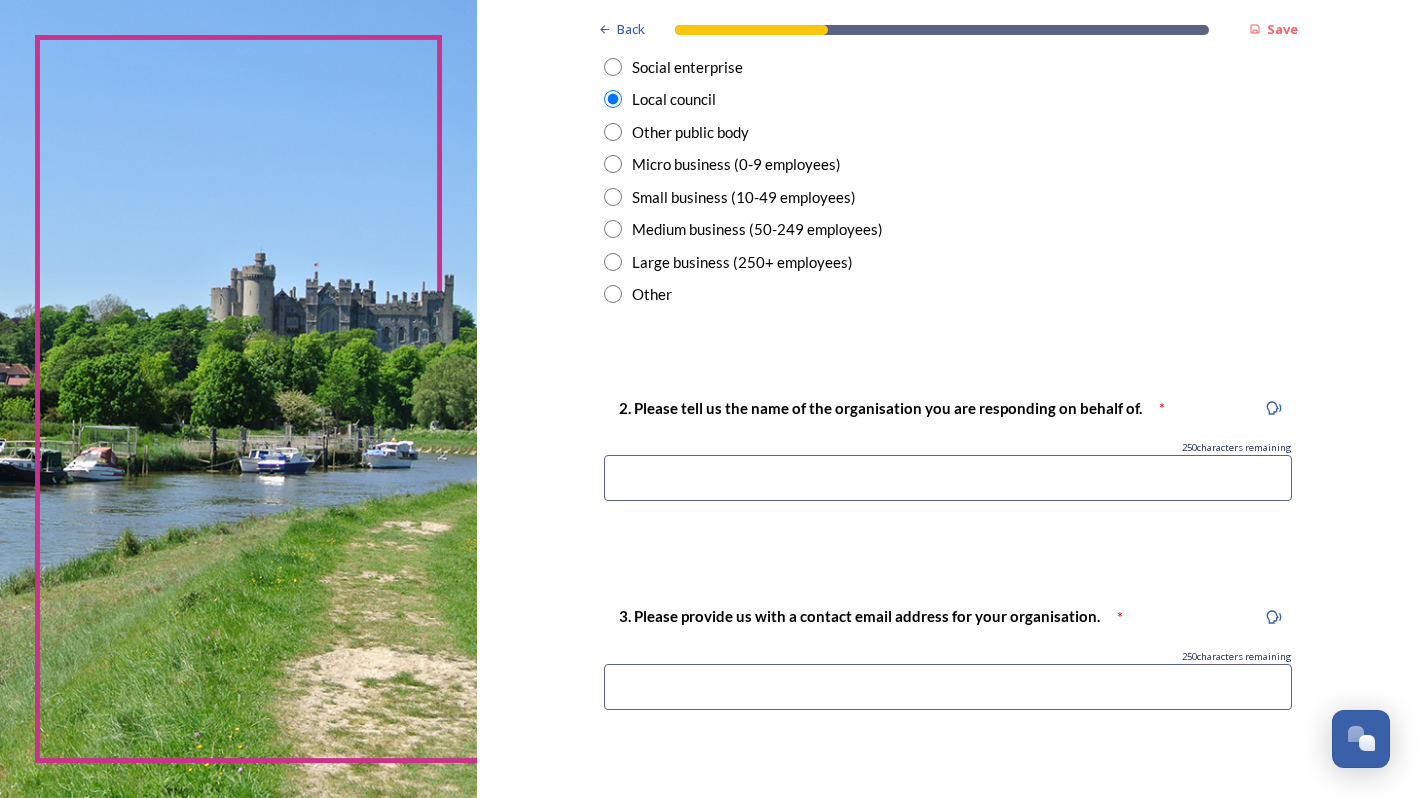 scroll, scrollTop: 0, scrollLeft: 0, axis: both 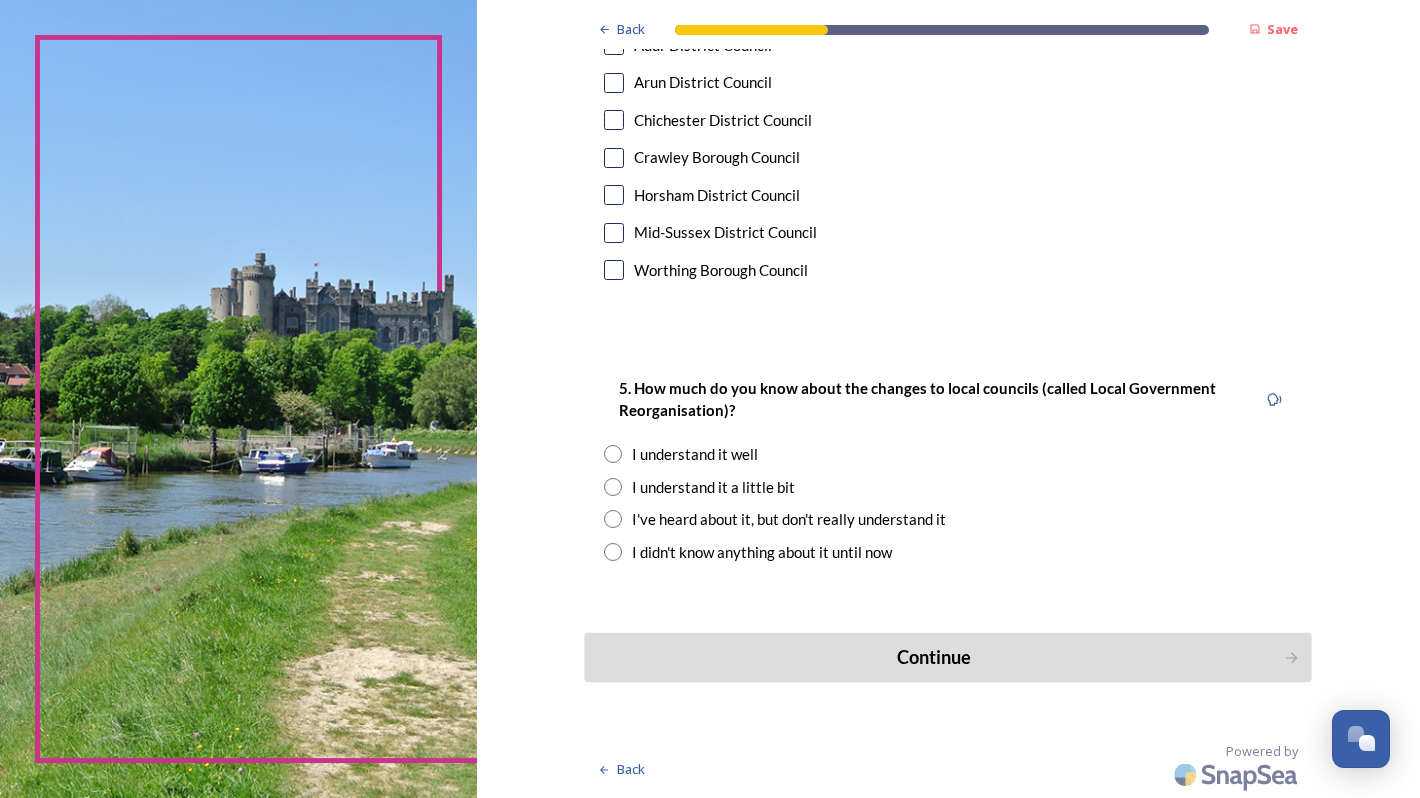 click on "Continue" at bounding box center (934, 657) 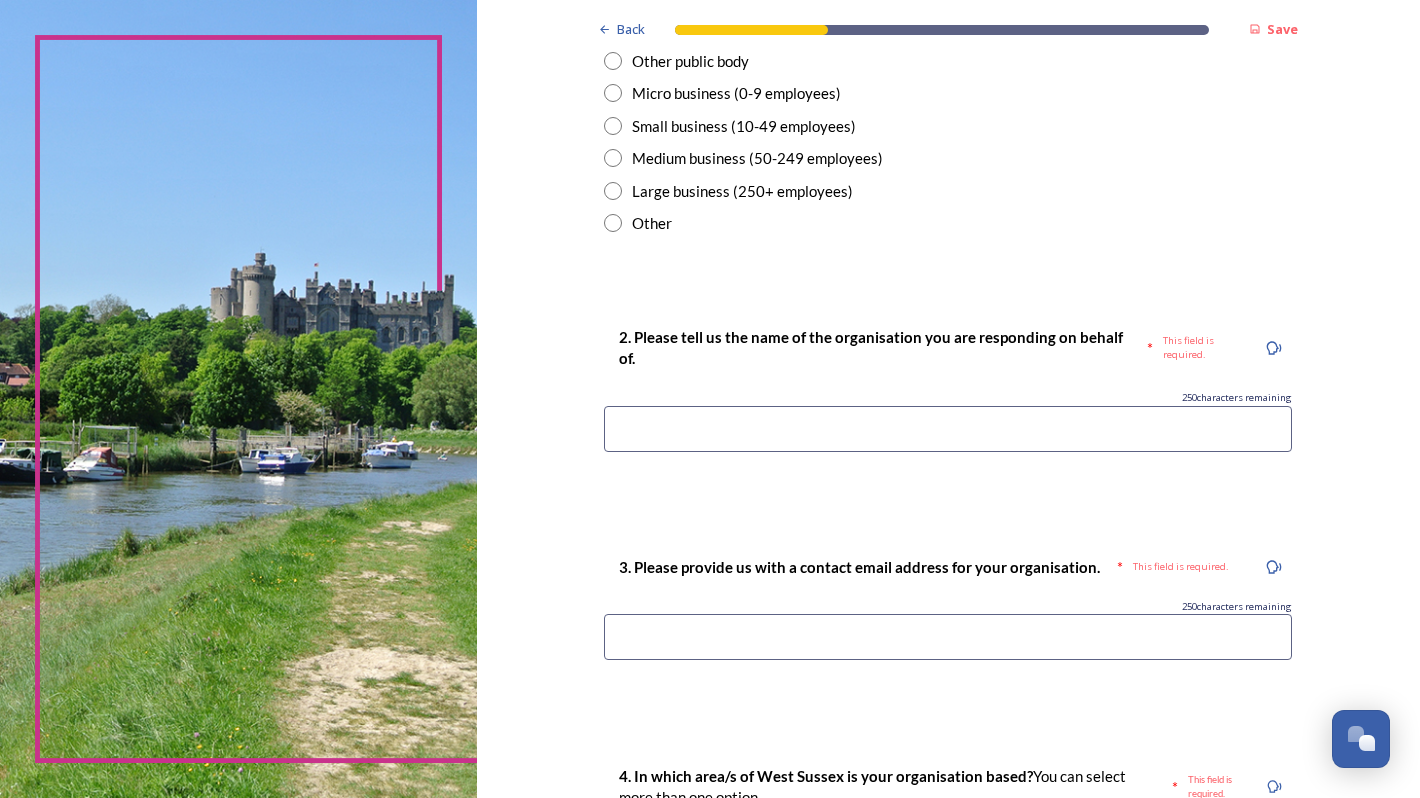 scroll, scrollTop: 654, scrollLeft: 0, axis: vertical 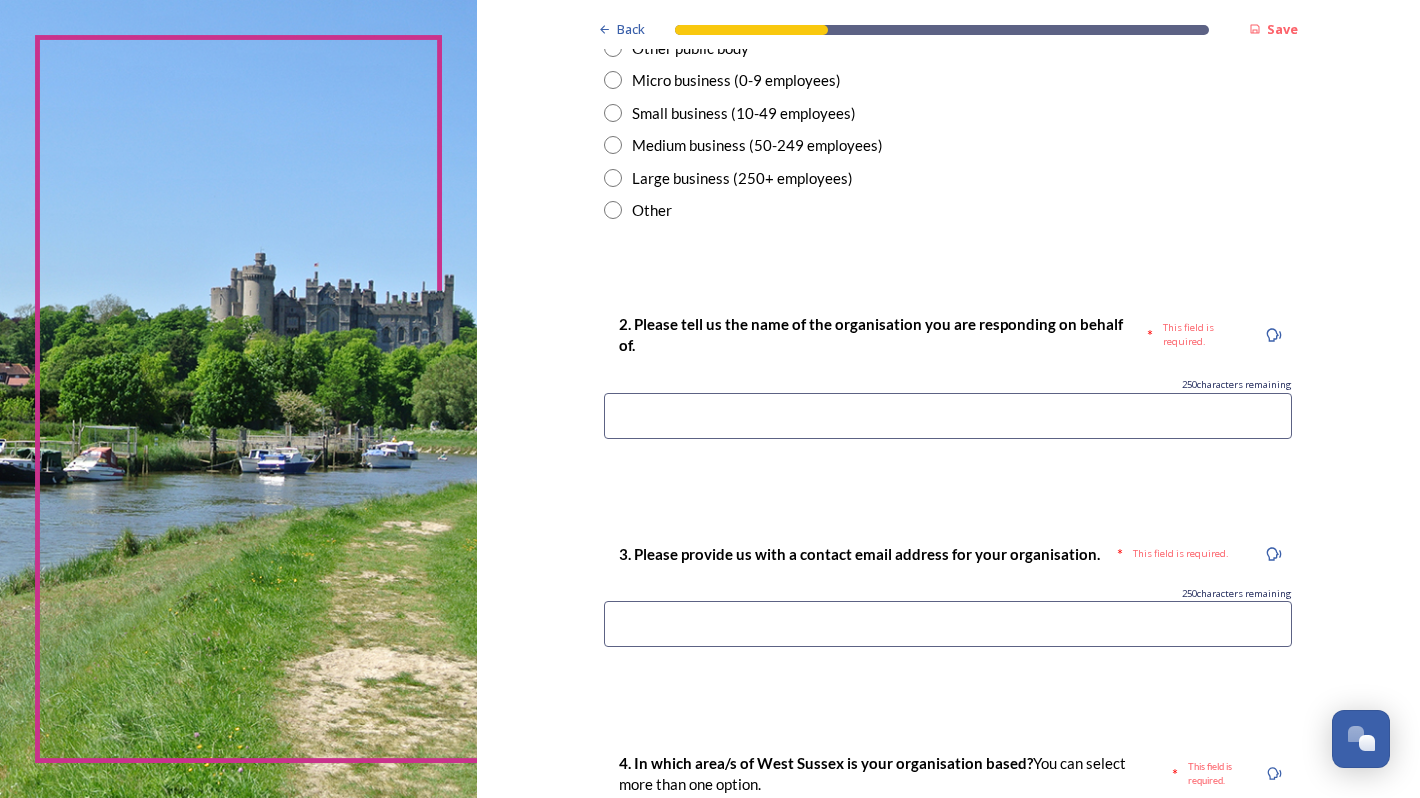 click at bounding box center (948, 416) 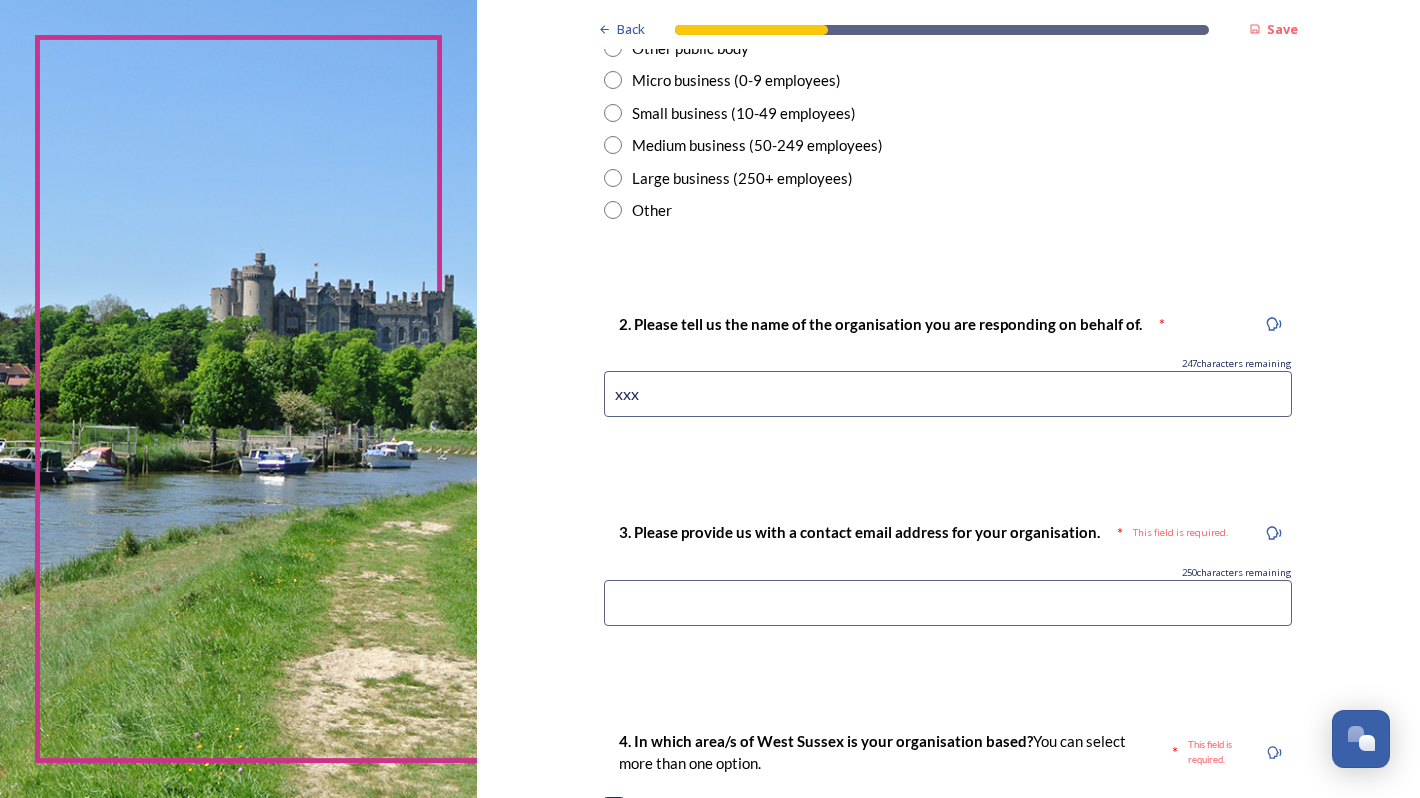 type on "xxx" 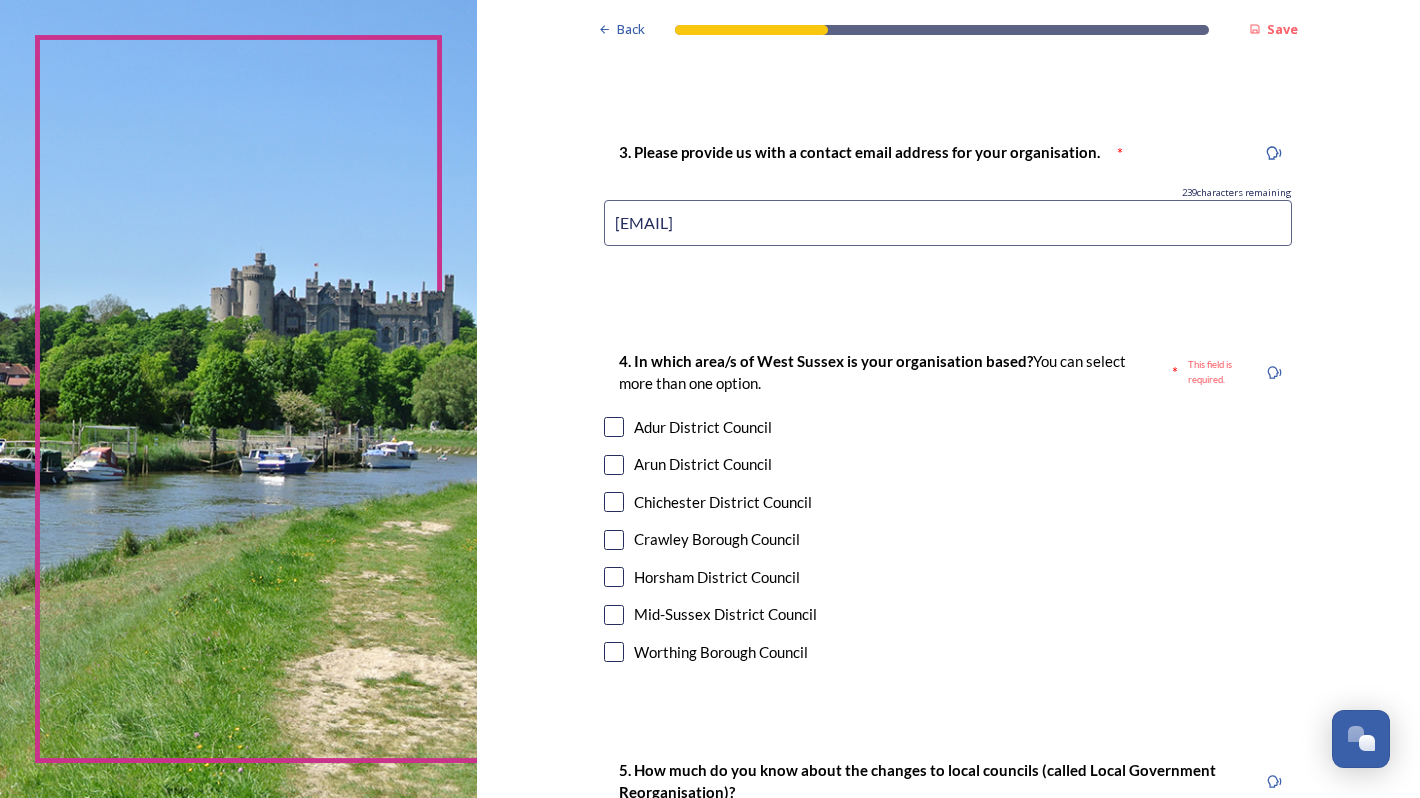 scroll, scrollTop: 1041, scrollLeft: 0, axis: vertical 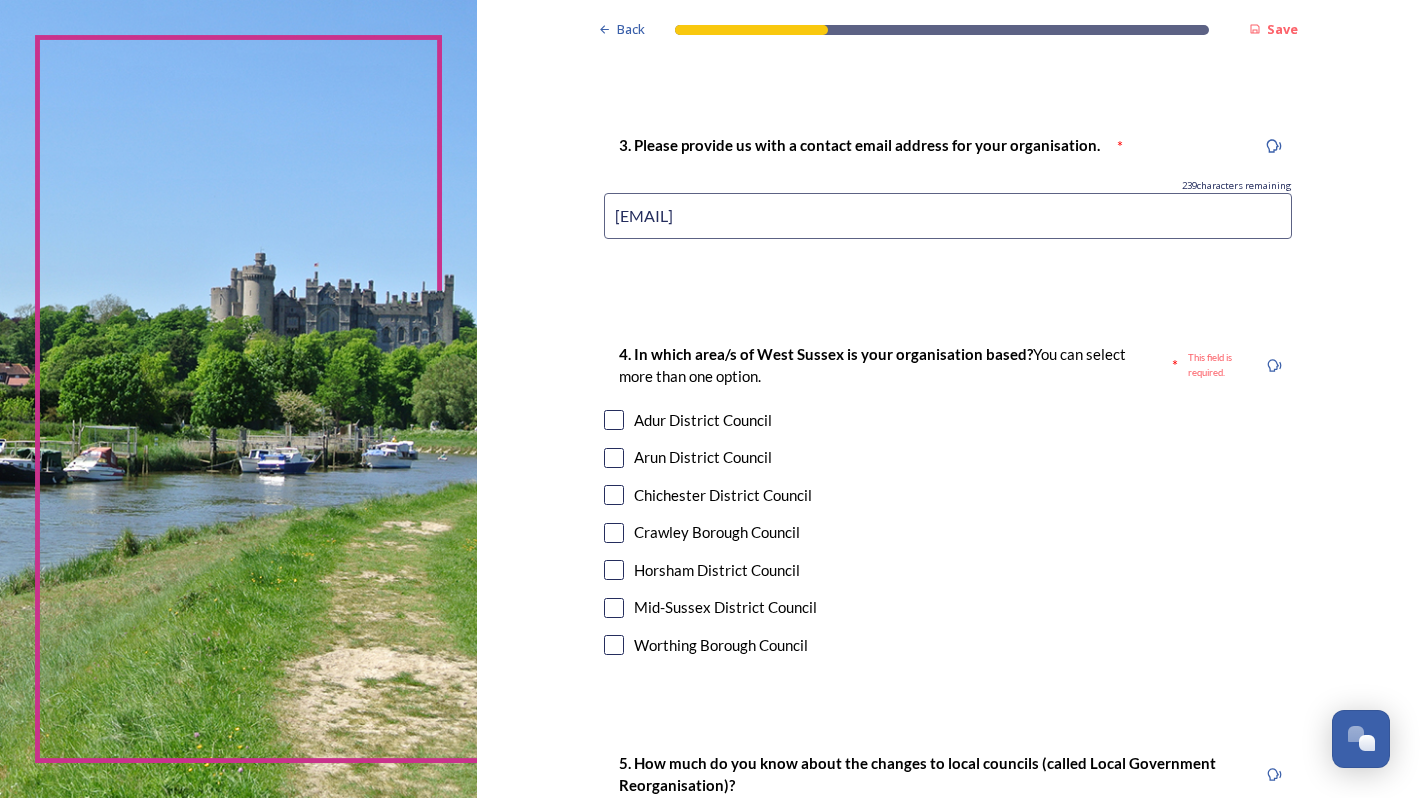 type on "[EMAIL]" 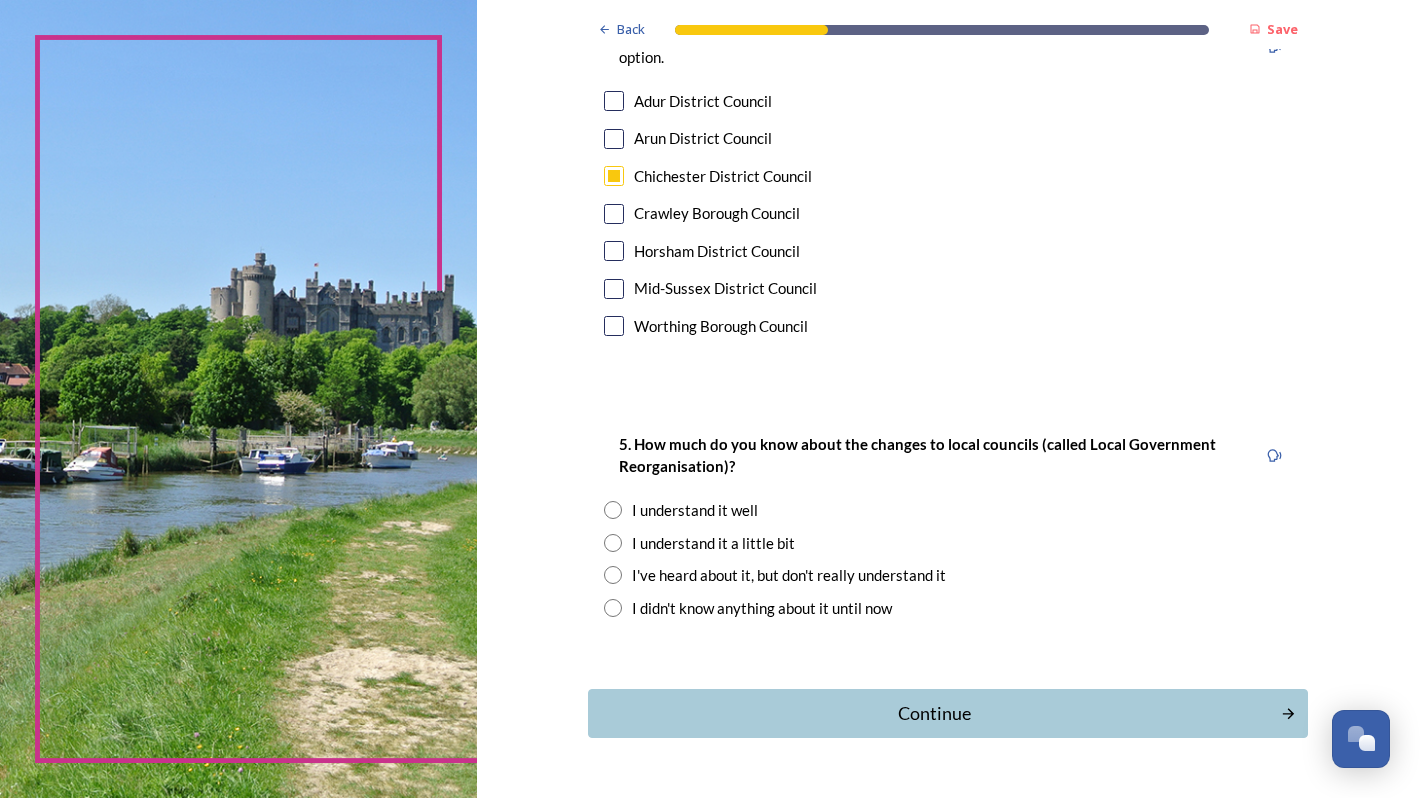 scroll, scrollTop: 1374, scrollLeft: 0, axis: vertical 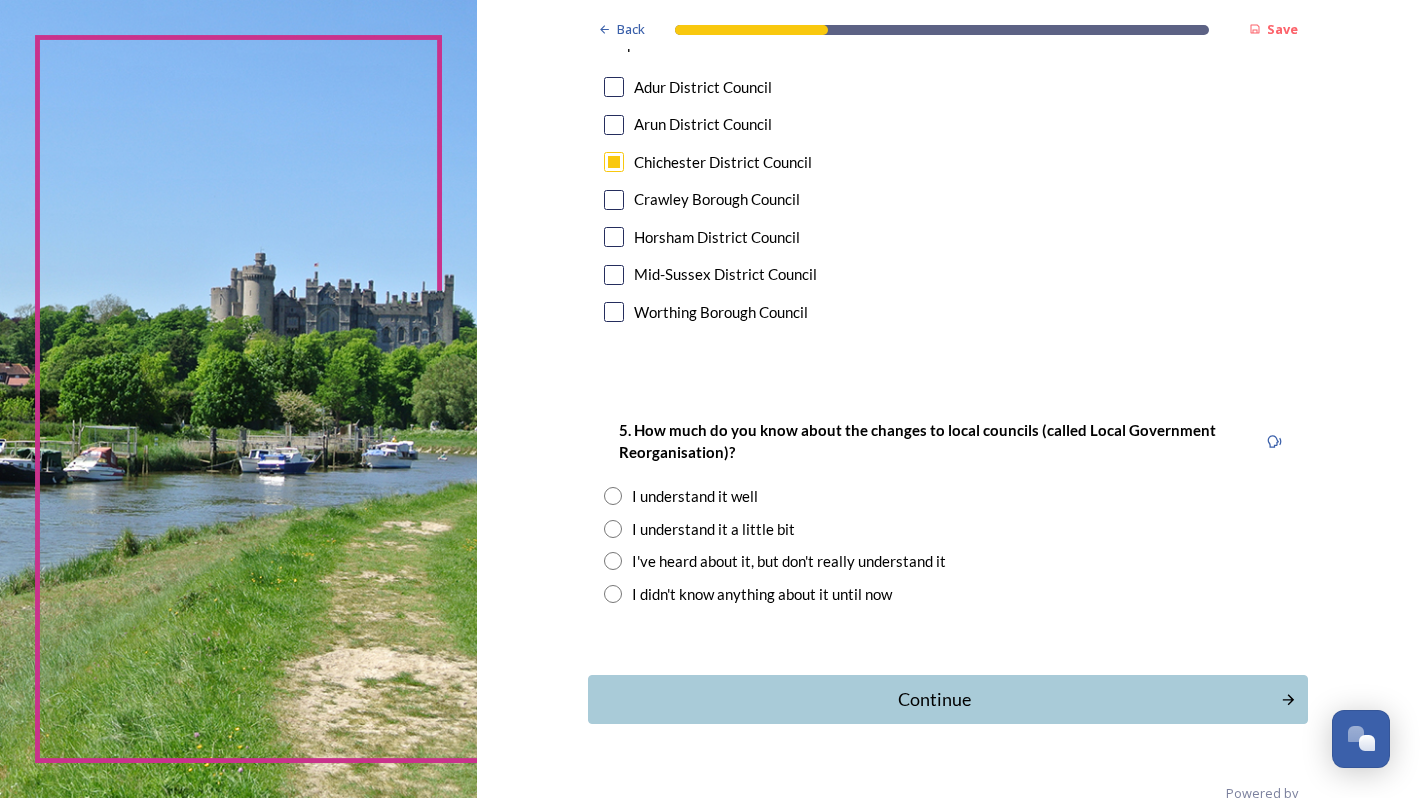 click at bounding box center [613, 496] 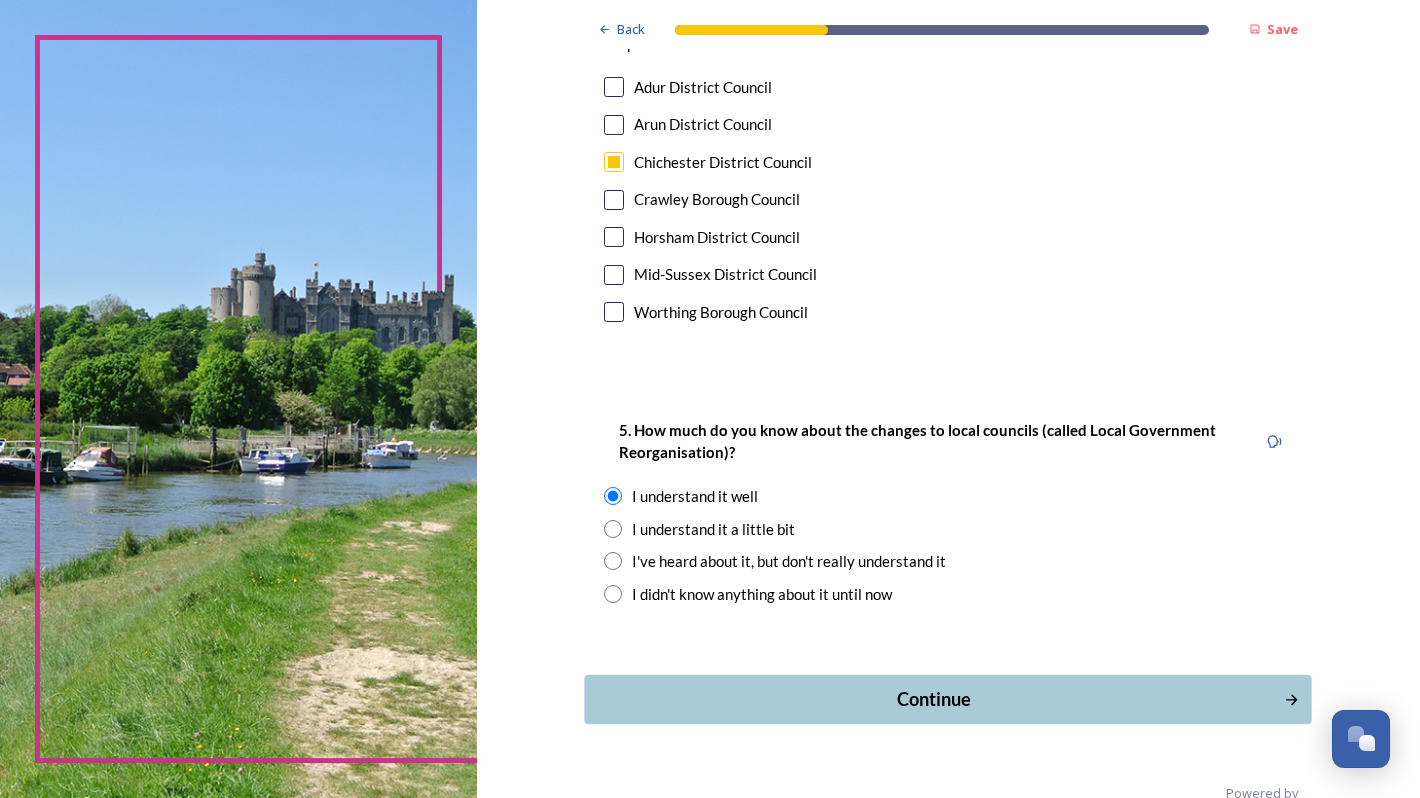 click on "Continue" at bounding box center (934, 699) 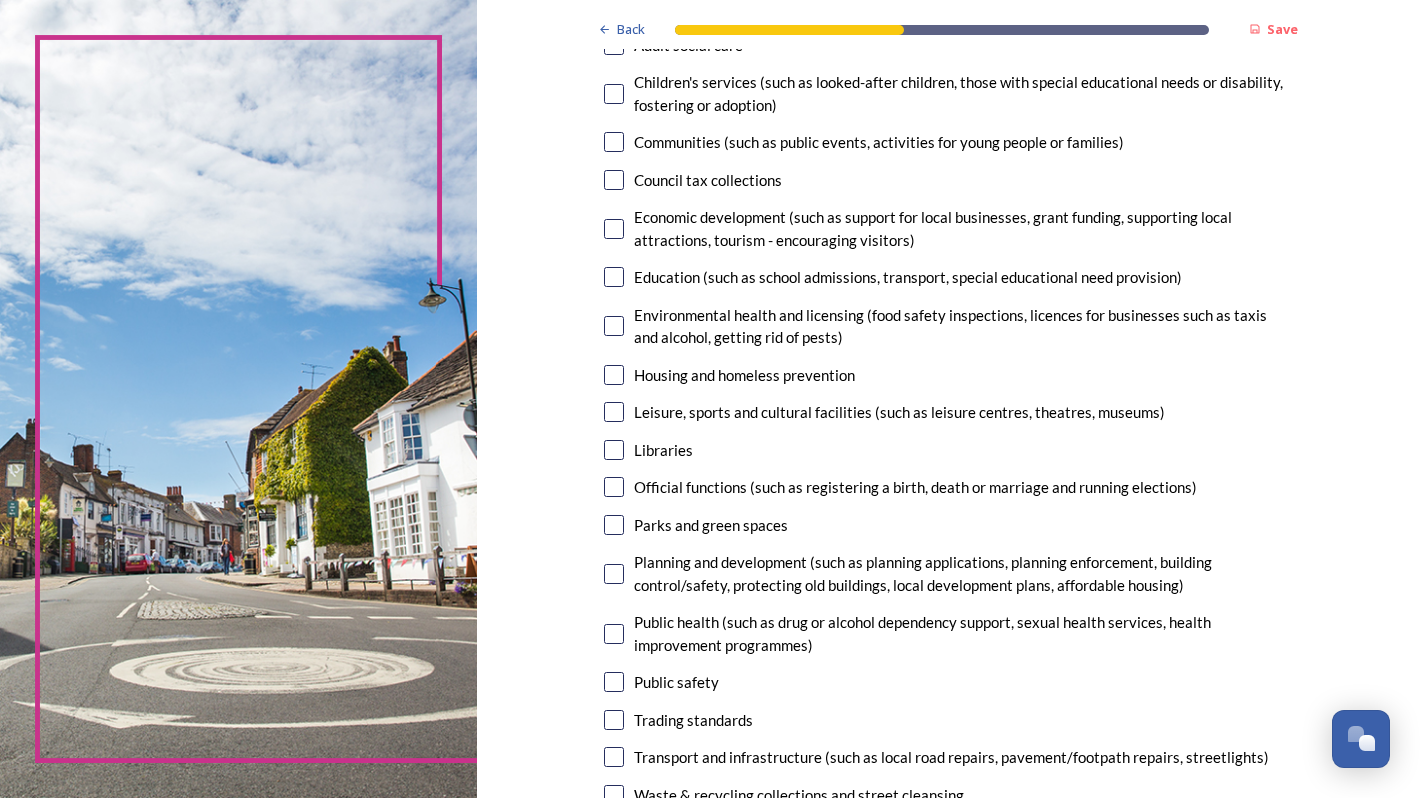 scroll, scrollTop: 268, scrollLeft: 0, axis: vertical 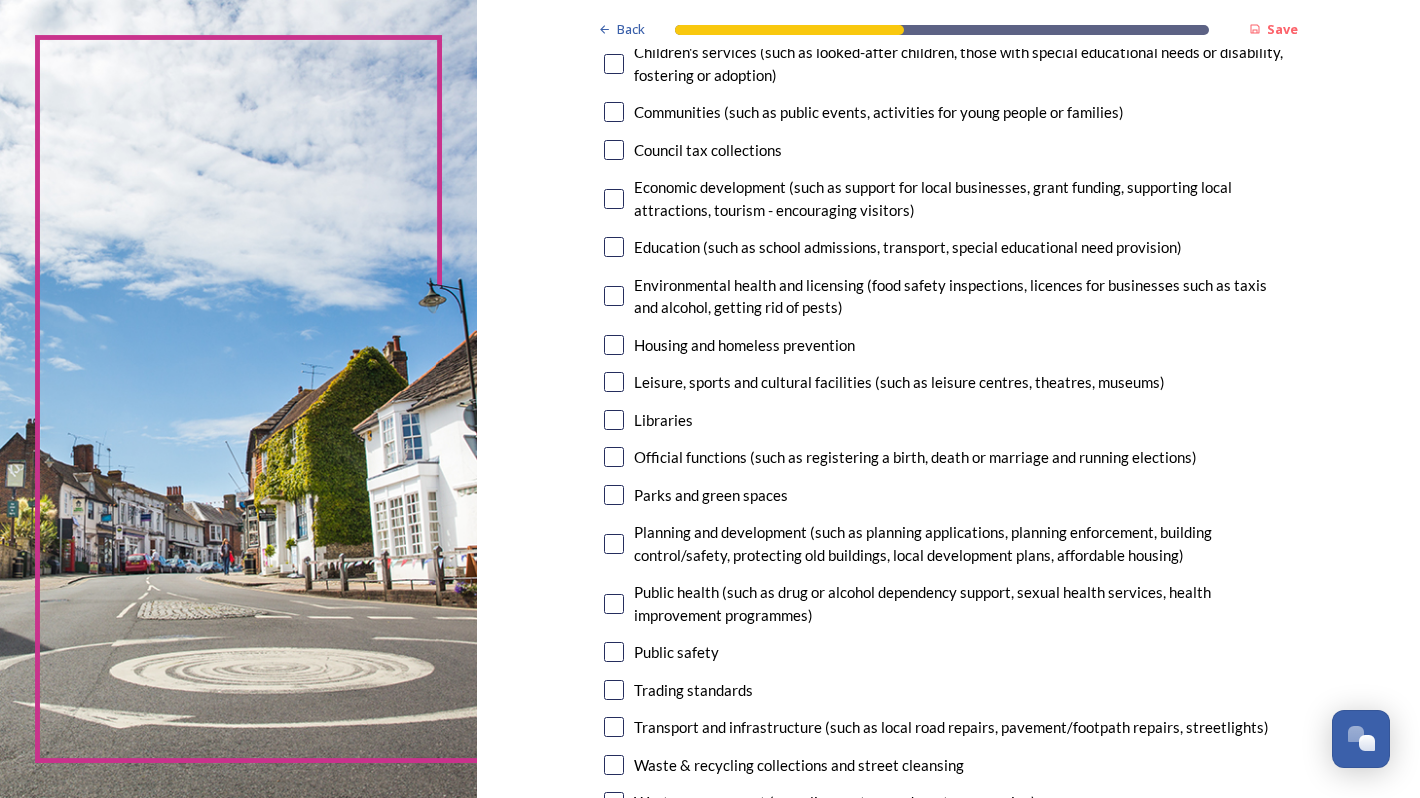 click at bounding box center (614, 457) 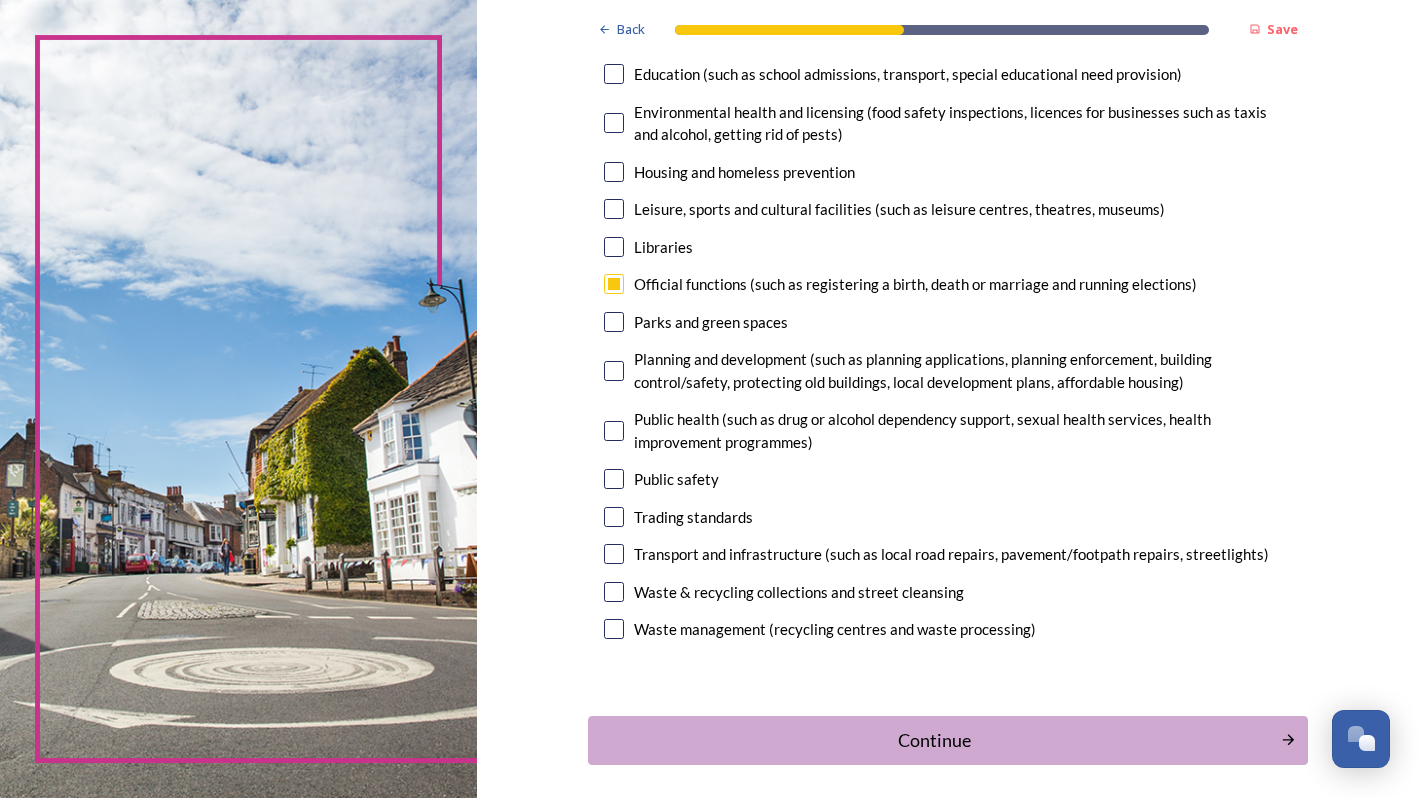 scroll, scrollTop: 524, scrollLeft: 0, axis: vertical 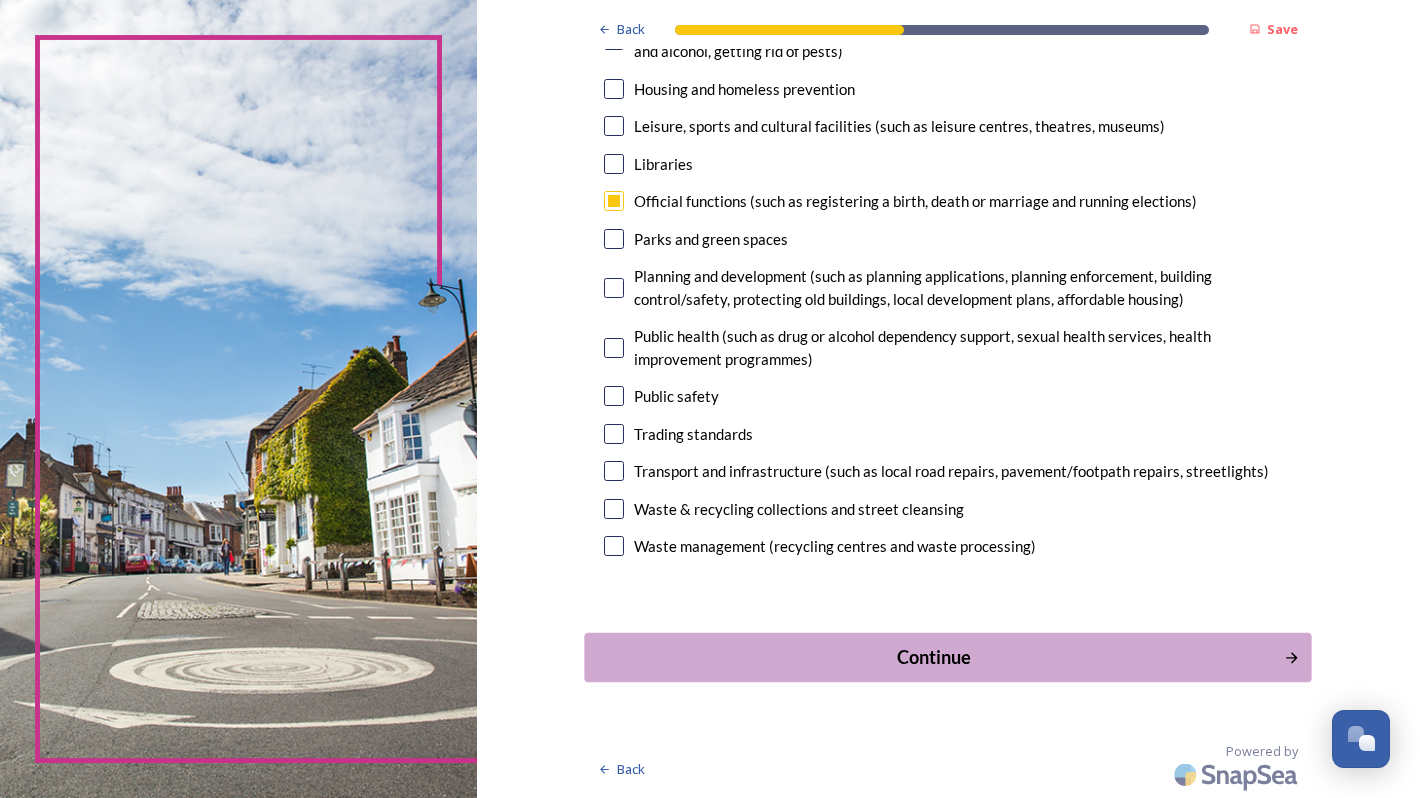 click on "Continue" at bounding box center (934, 656) 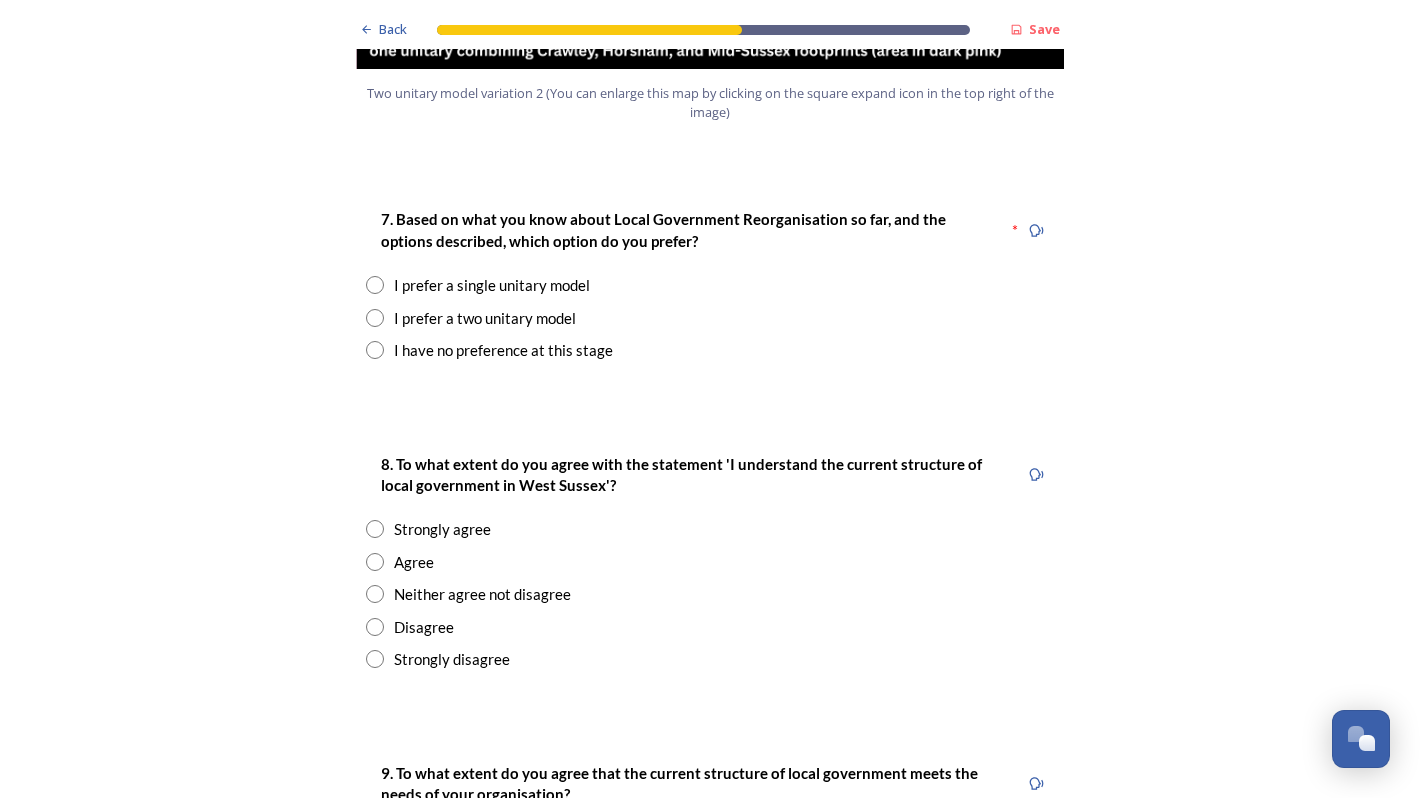 scroll, scrollTop: 2521, scrollLeft: 0, axis: vertical 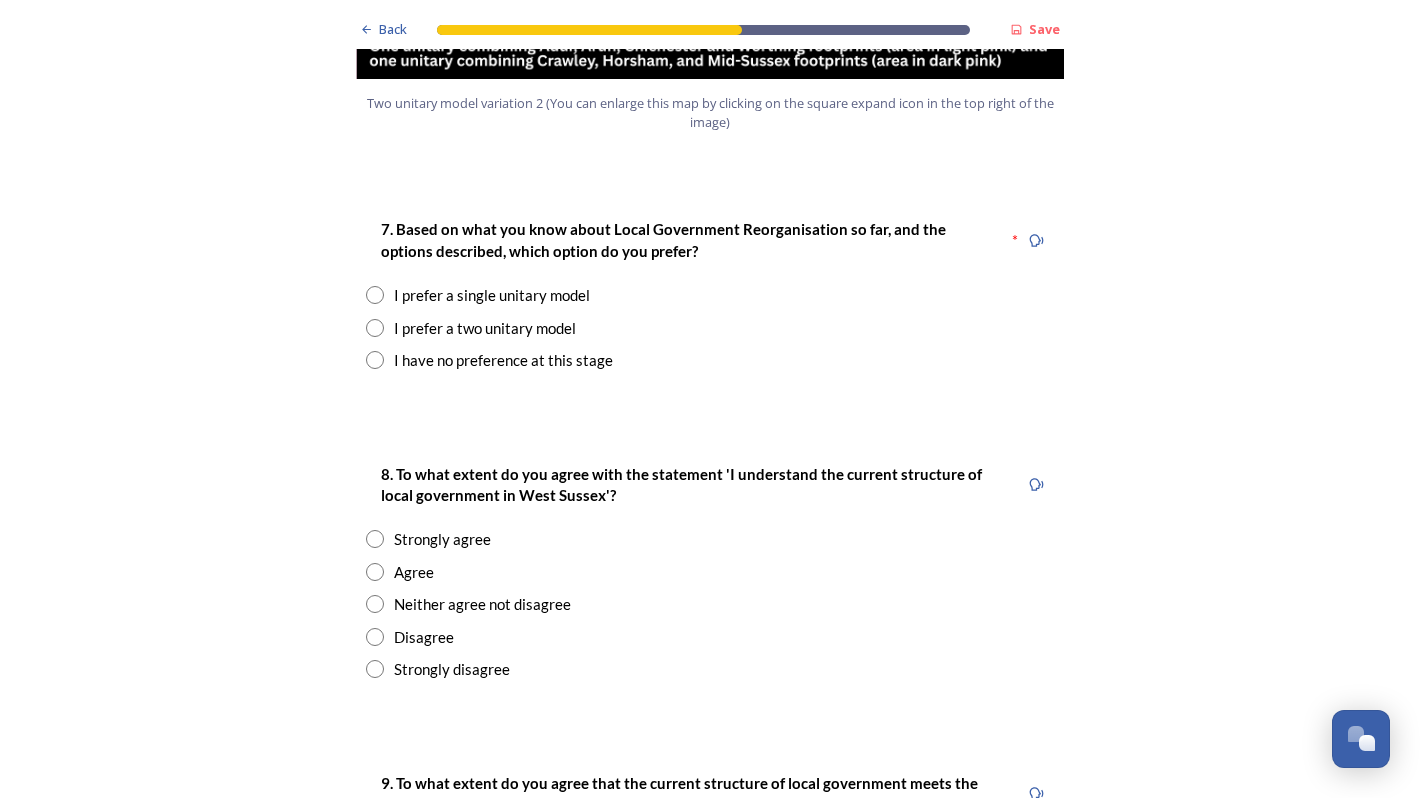 click at bounding box center (375, 295) 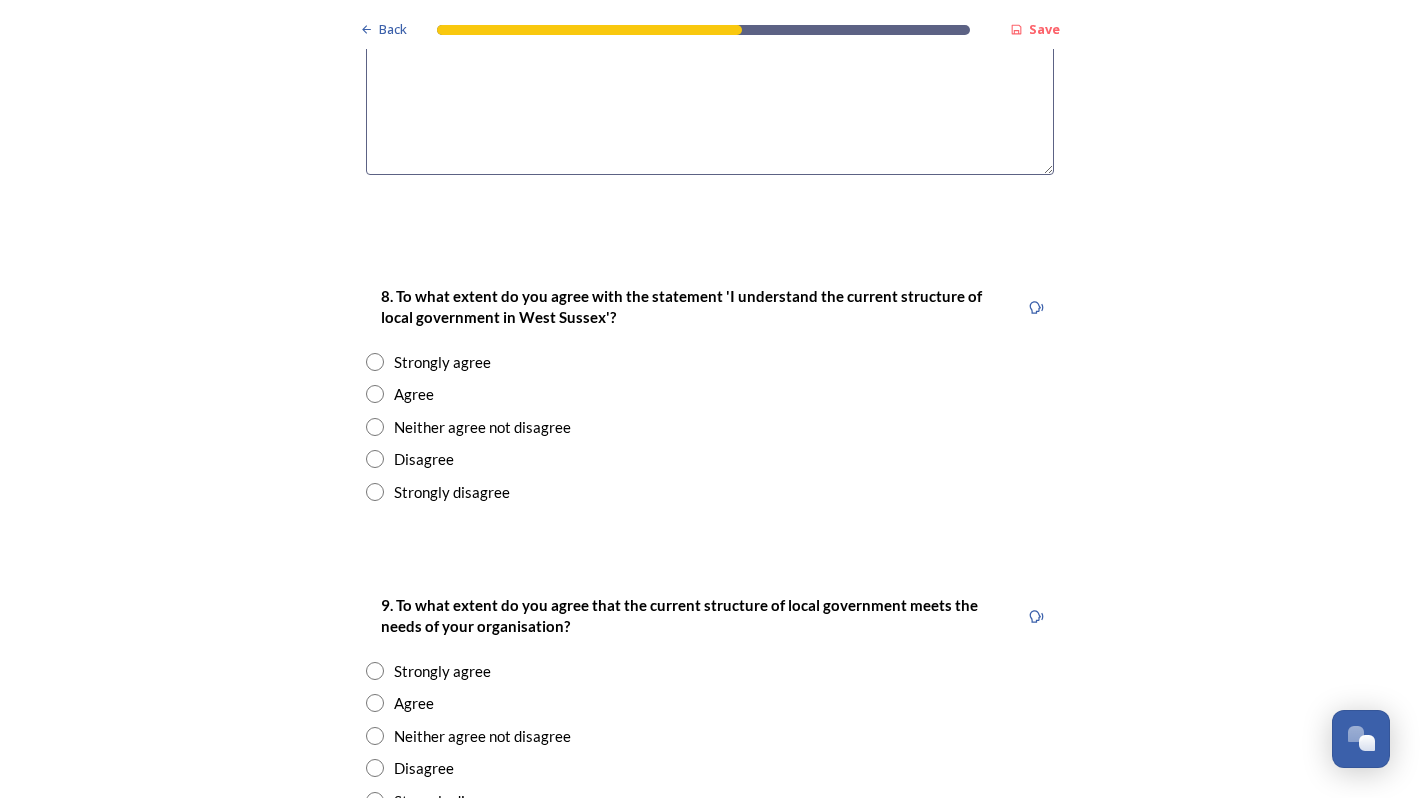 scroll, scrollTop: 3151, scrollLeft: 0, axis: vertical 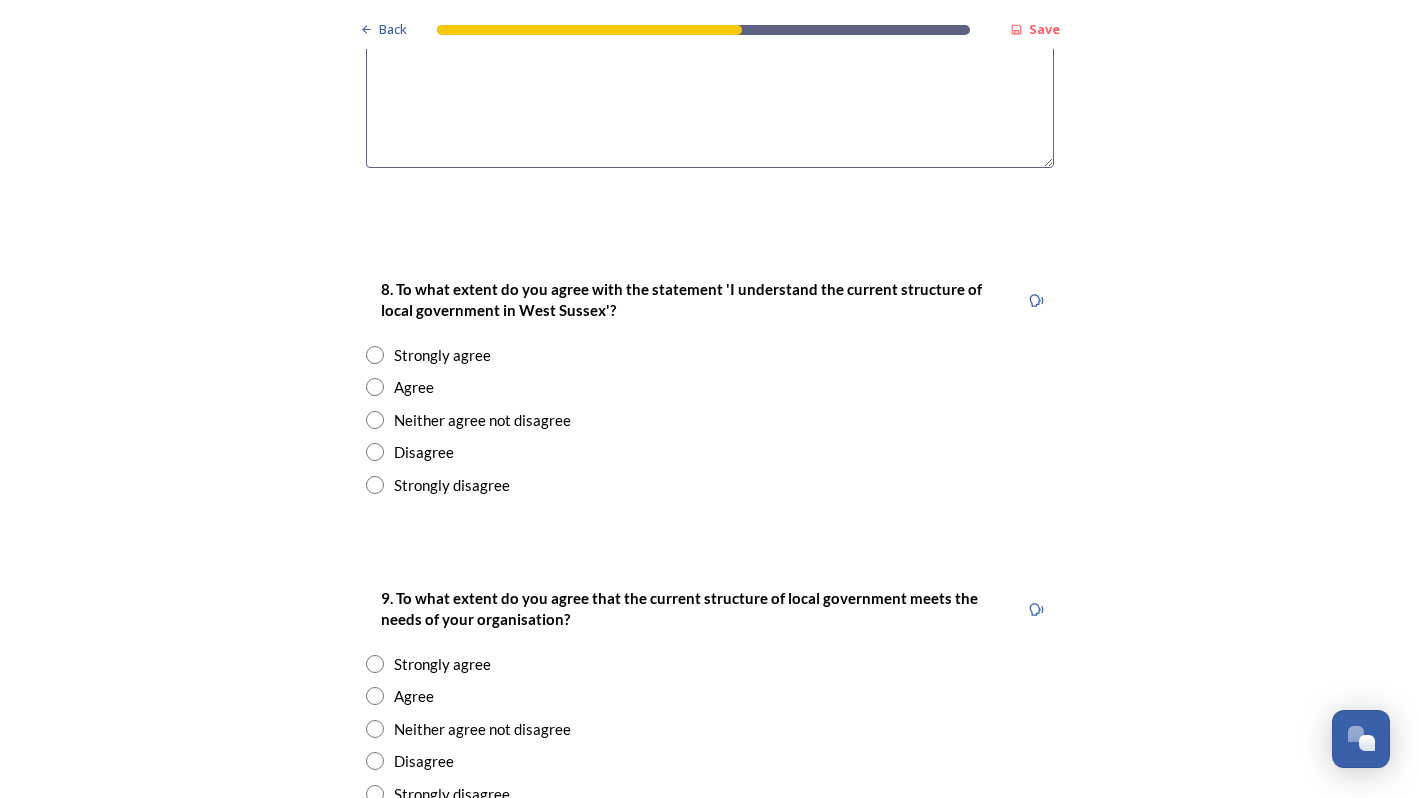 click at bounding box center (375, 485) 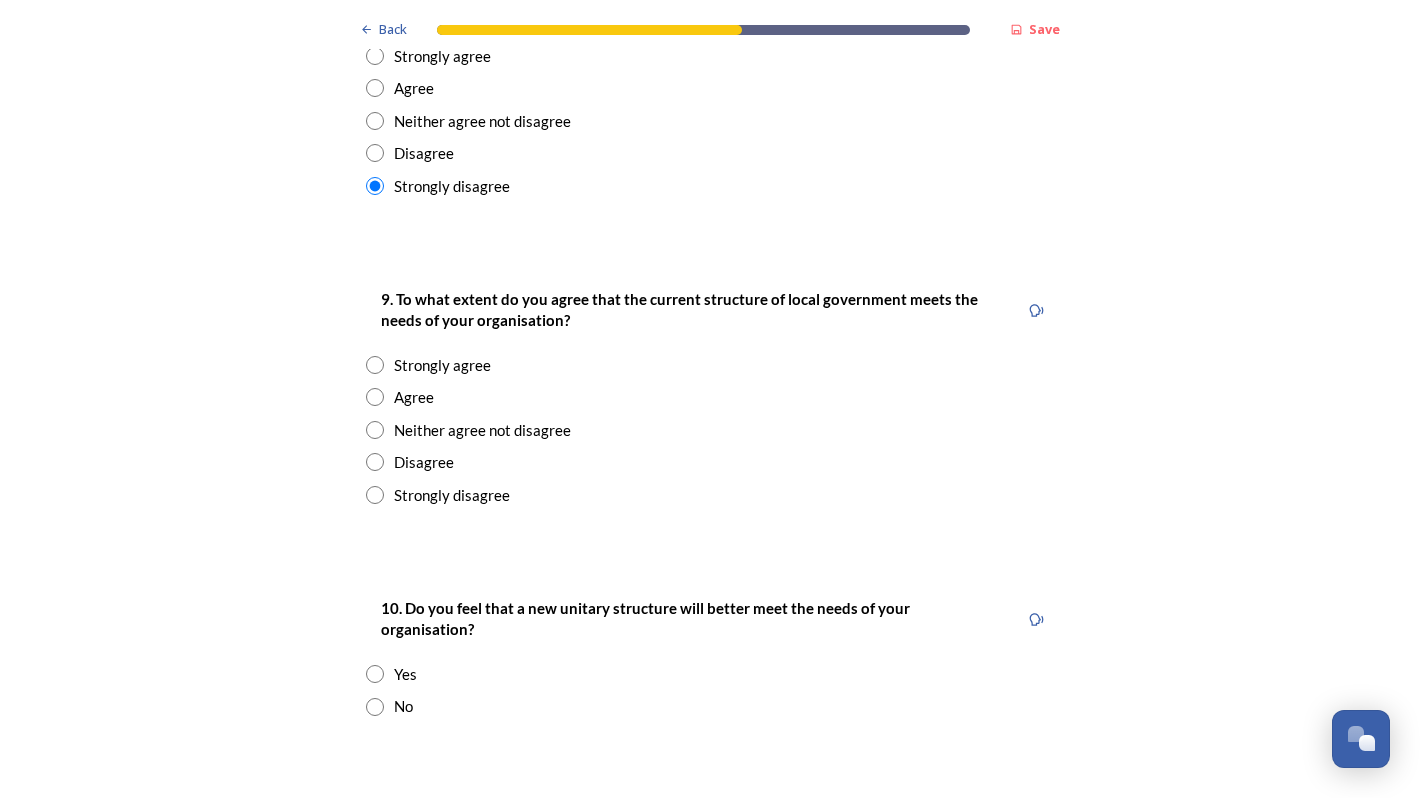 scroll, scrollTop: 3466, scrollLeft: 0, axis: vertical 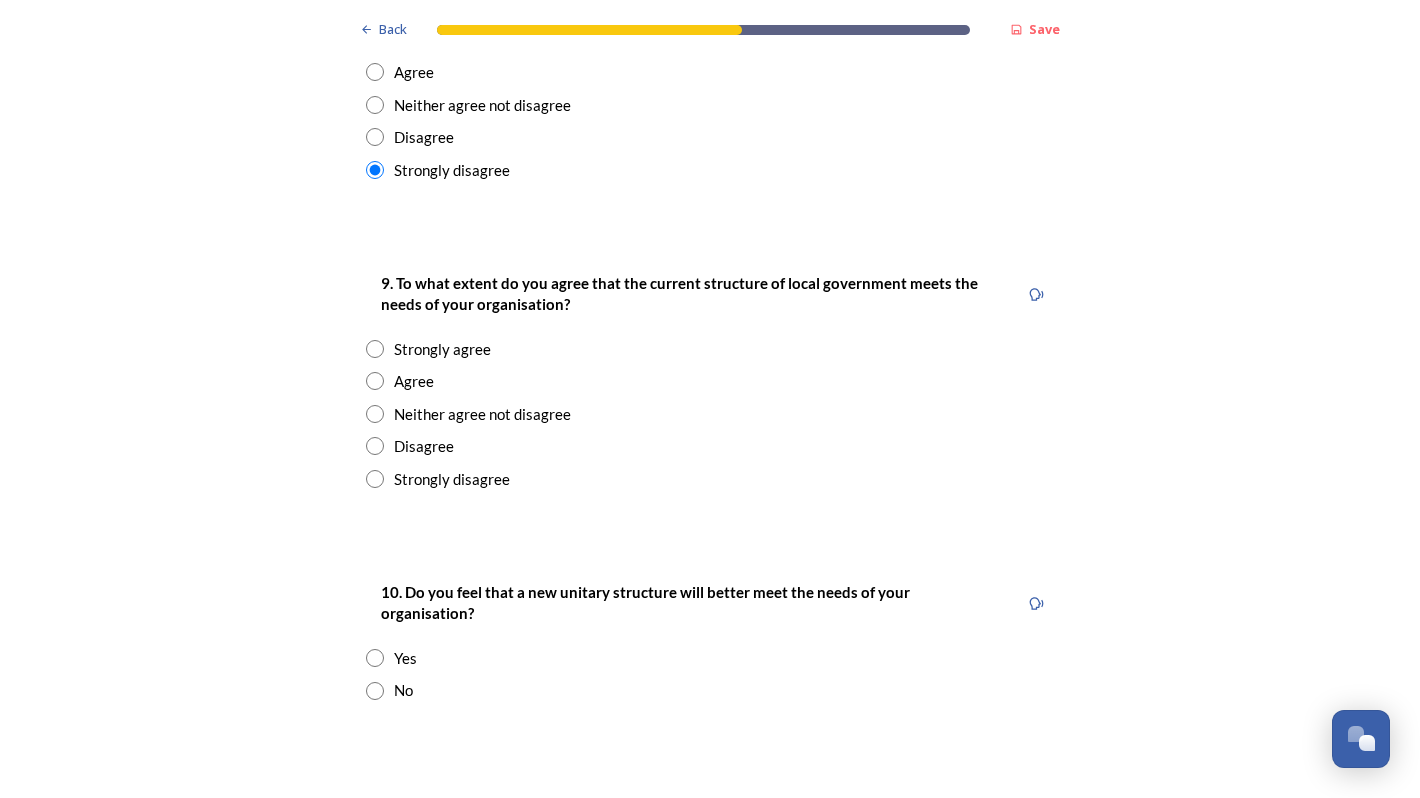 click at bounding box center [375, 479] 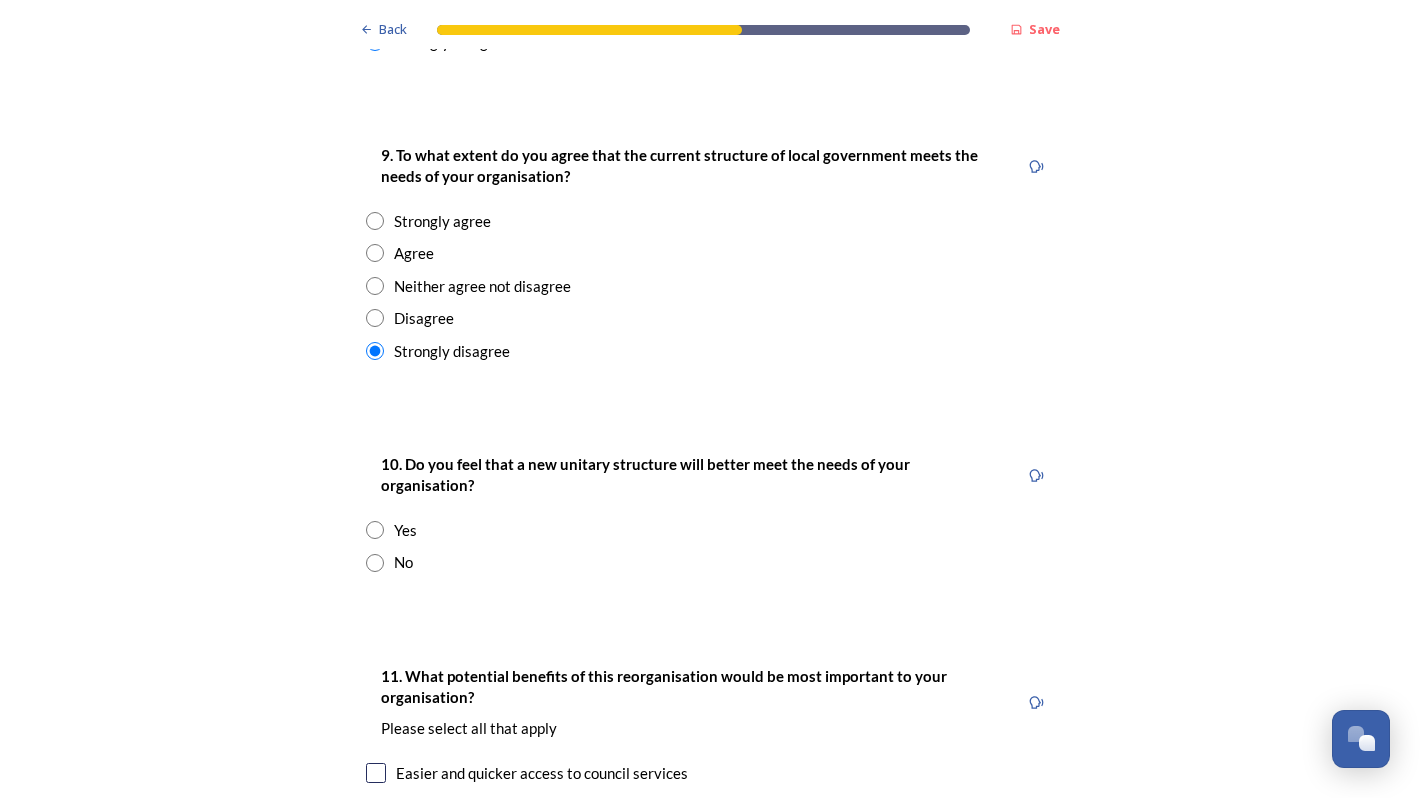 scroll, scrollTop: 3631, scrollLeft: 0, axis: vertical 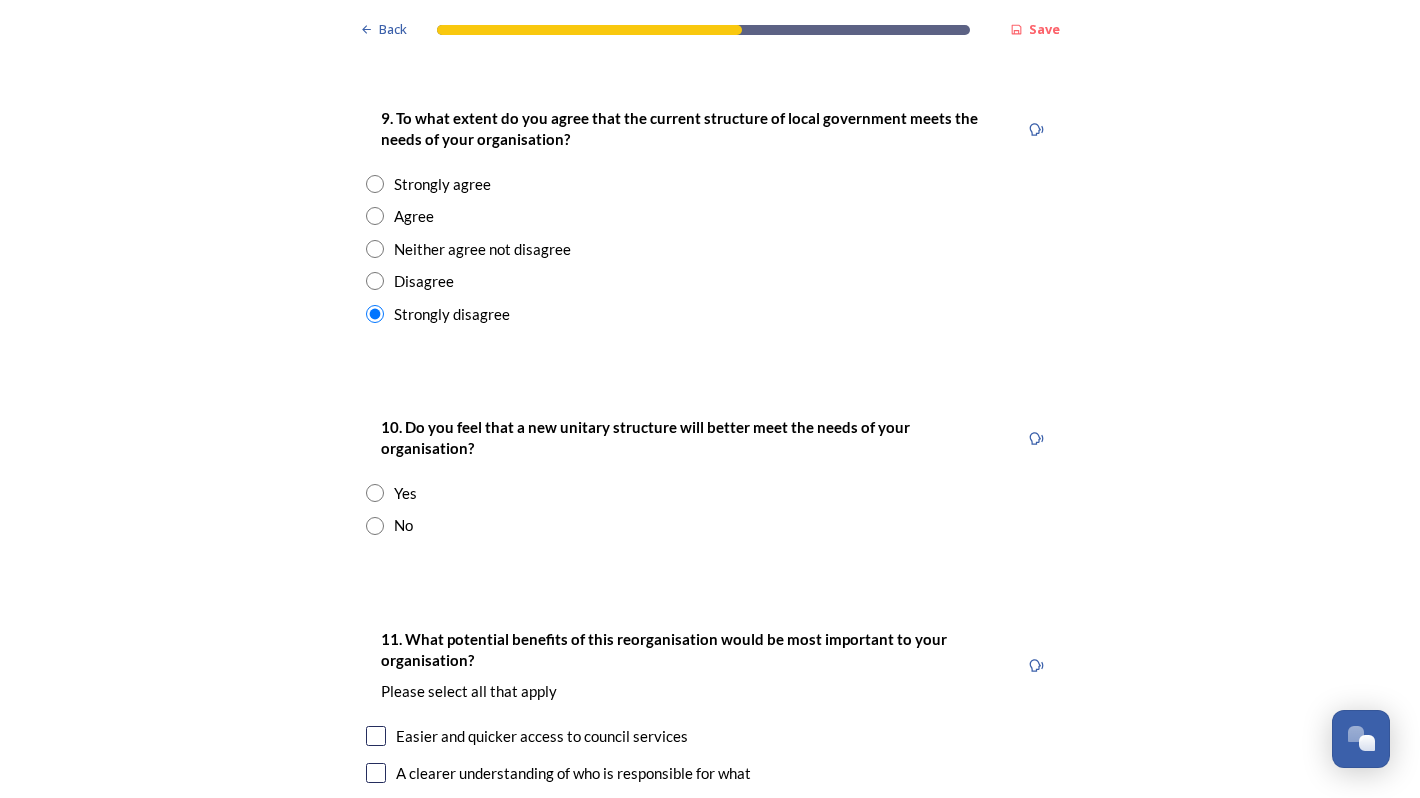 click at bounding box center [375, 526] 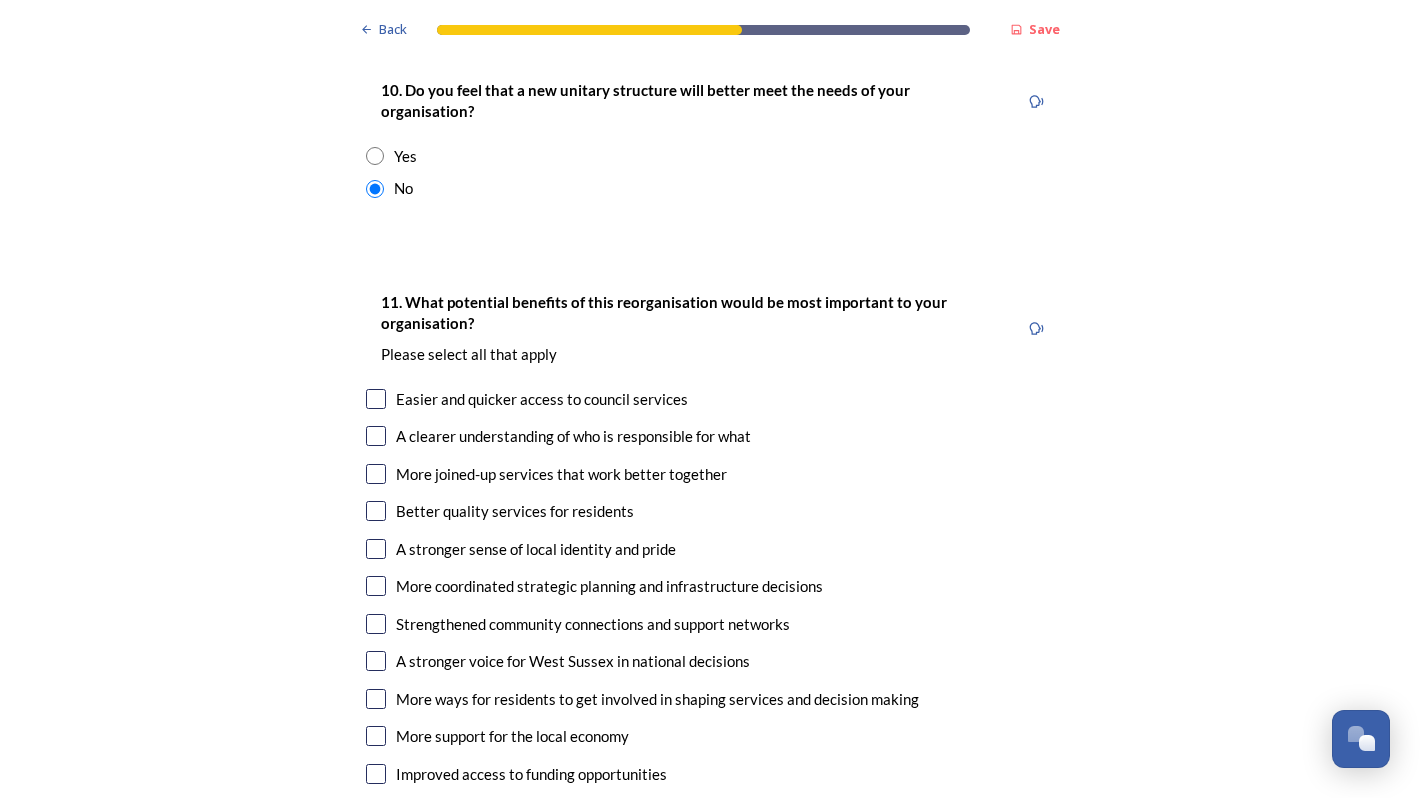 scroll, scrollTop: 3972, scrollLeft: 0, axis: vertical 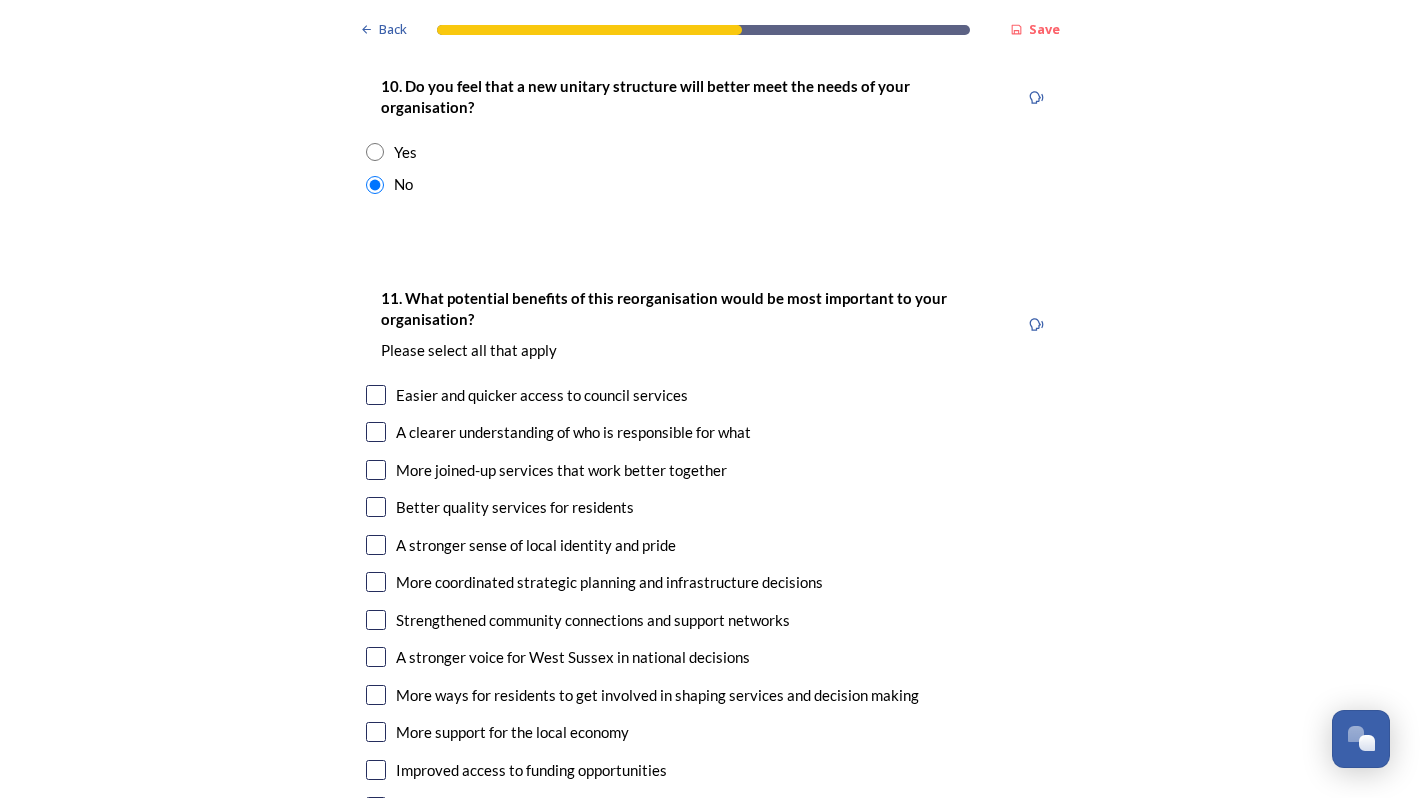 click at bounding box center (376, 657) 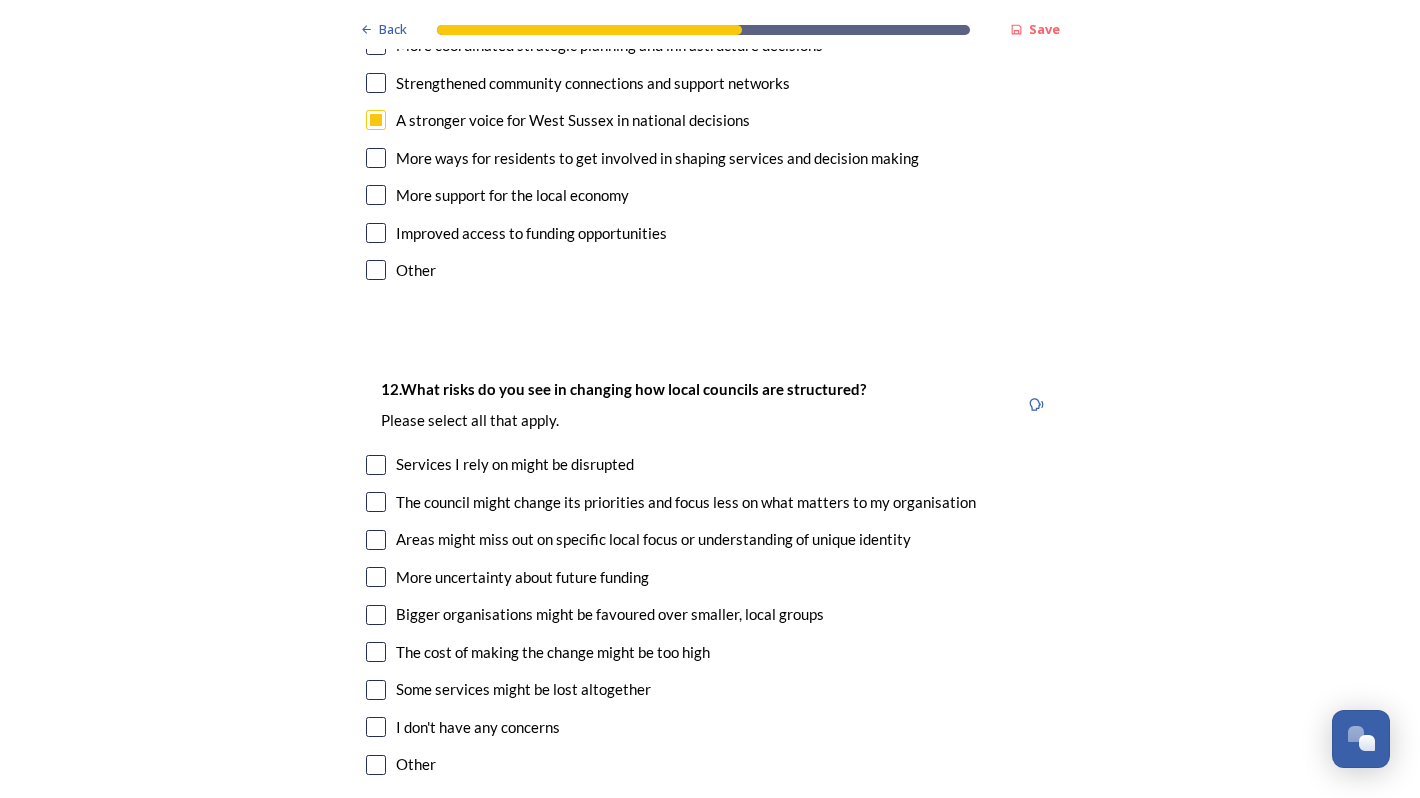 scroll, scrollTop: 4526, scrollLeft: 0, axis: vertical 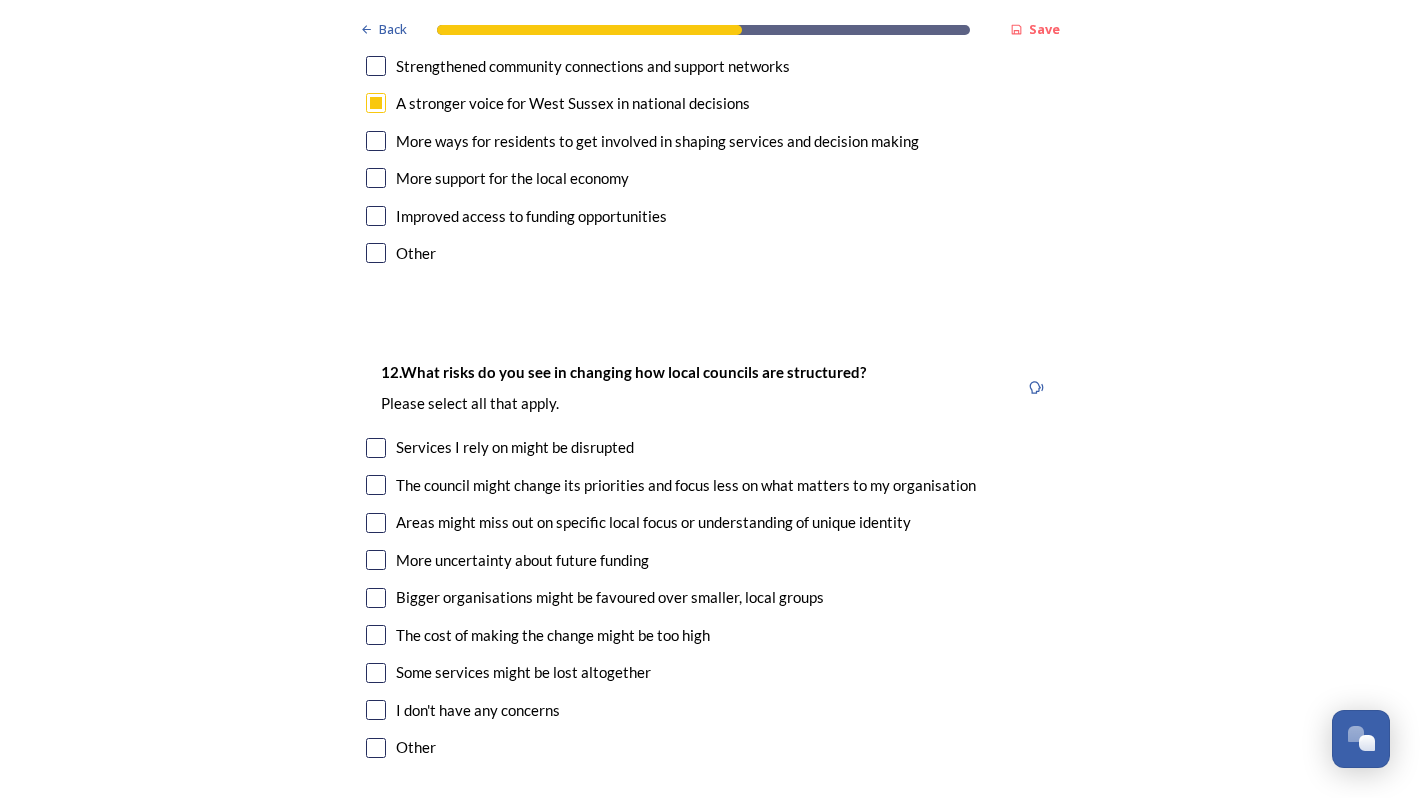 click at bounding box center (376, 560) 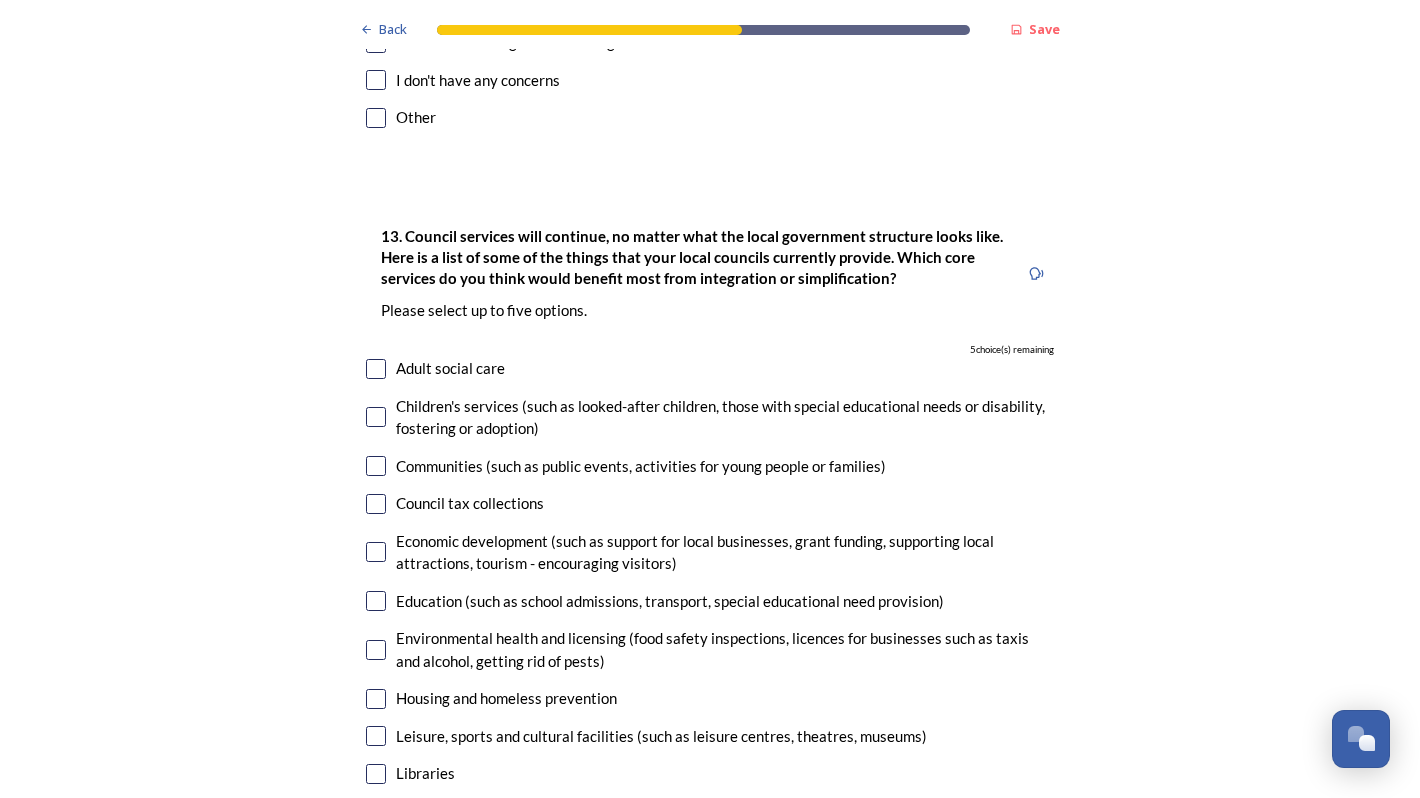 scroll, scrollTop: 5157, scrollLeft: 0, axis: vertical 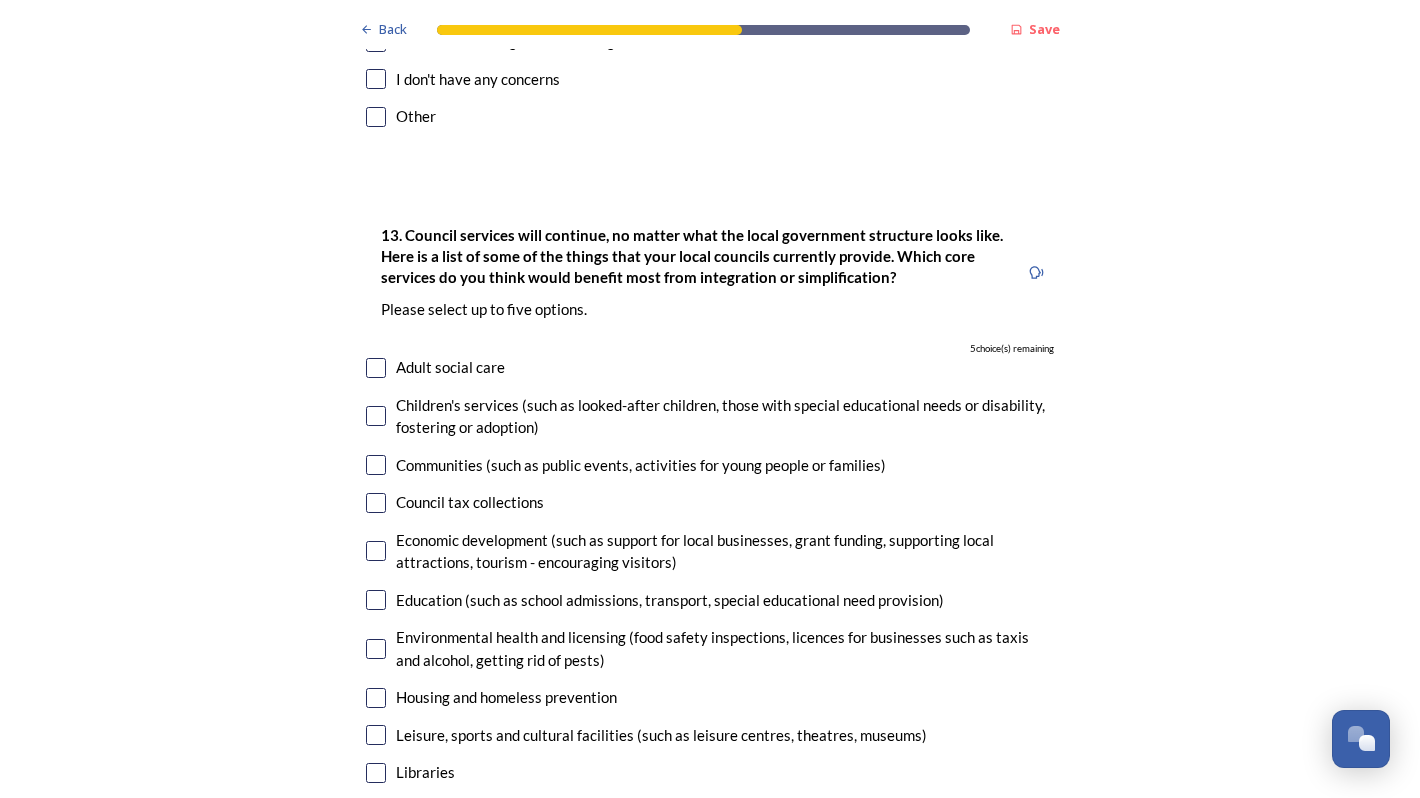 click at bounding box center (376, 600) 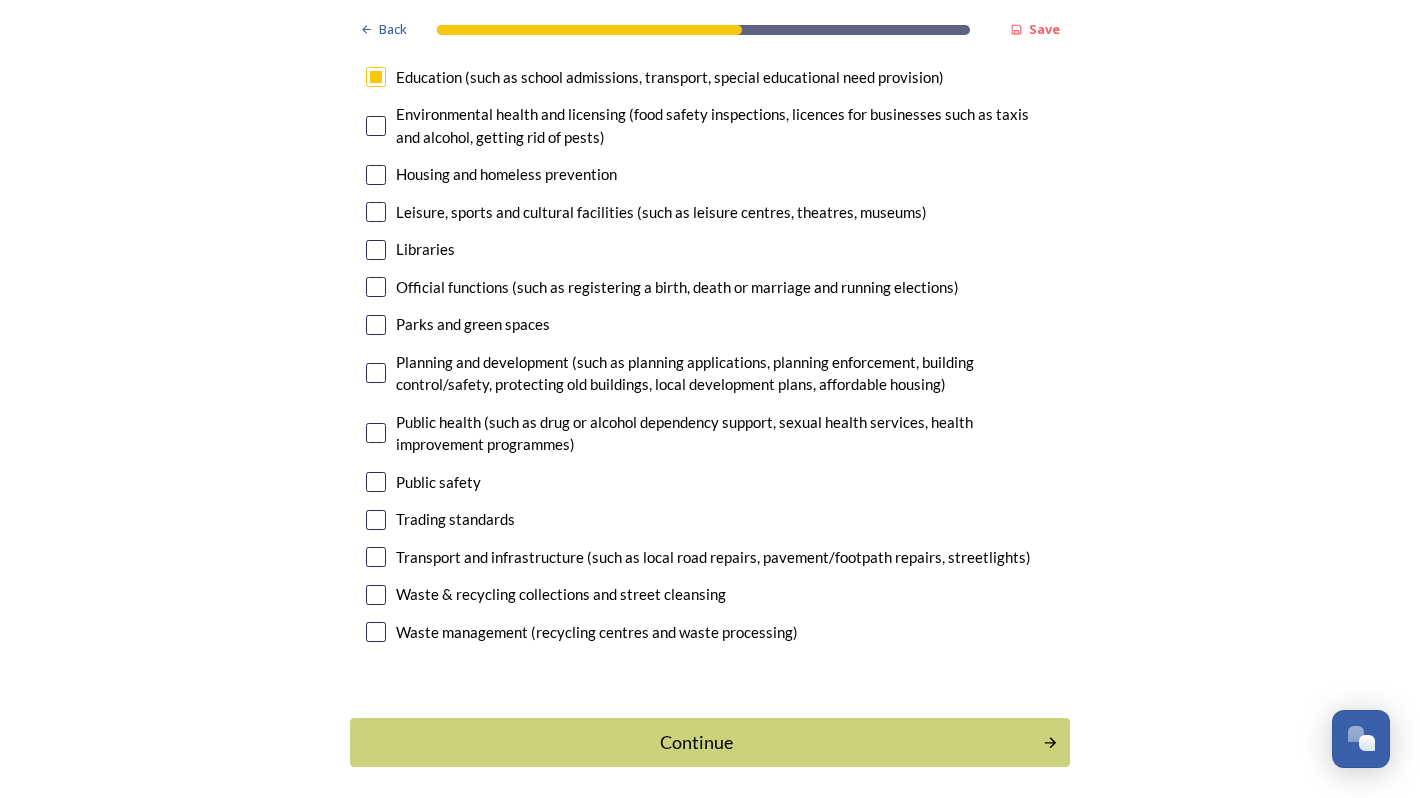 scroll, scrollTop: 5744, scrollLeft: 0, axis: vertical 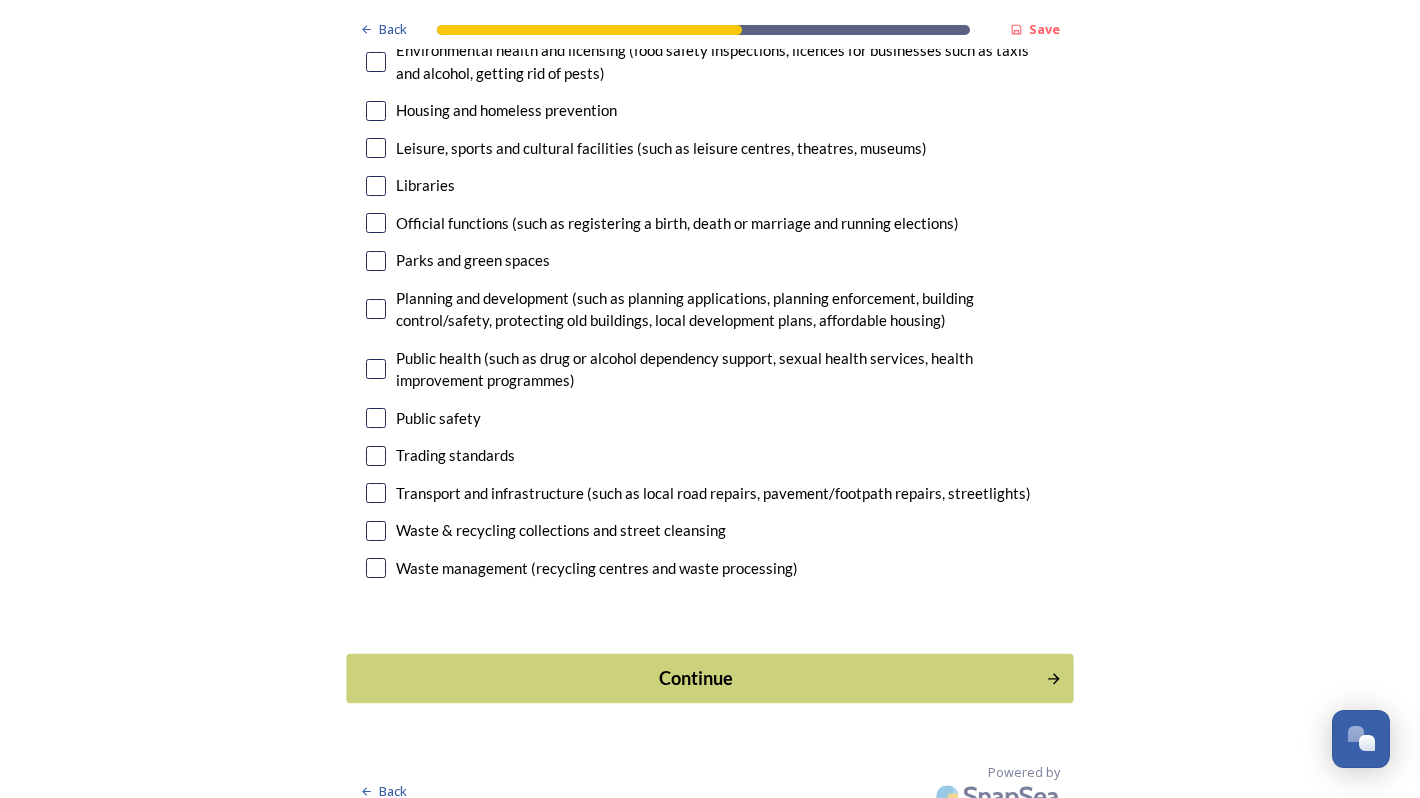 click on "Continue" at bounding box center (709, 678) 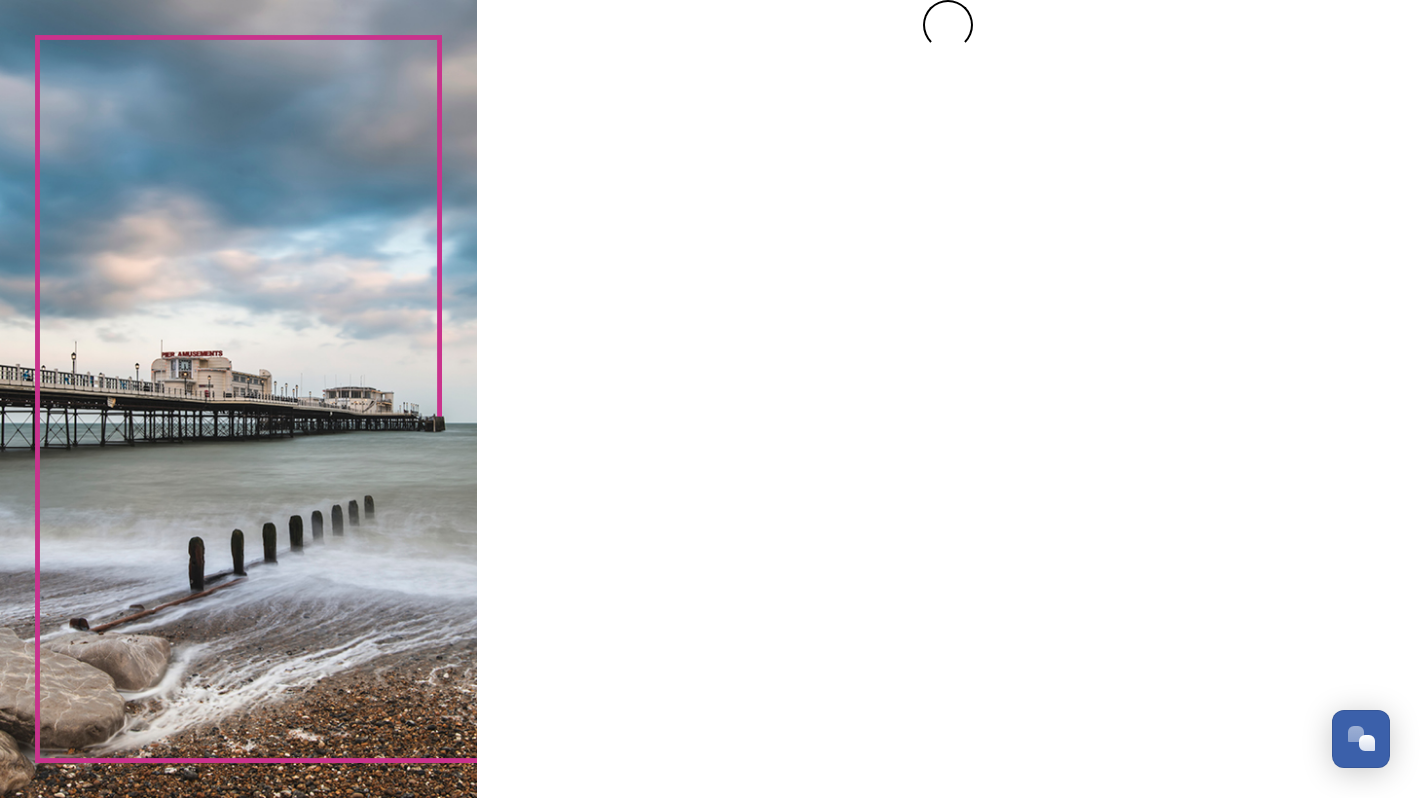 scroll, scrollTop: 0, scrollLeft: 0, axis: both 